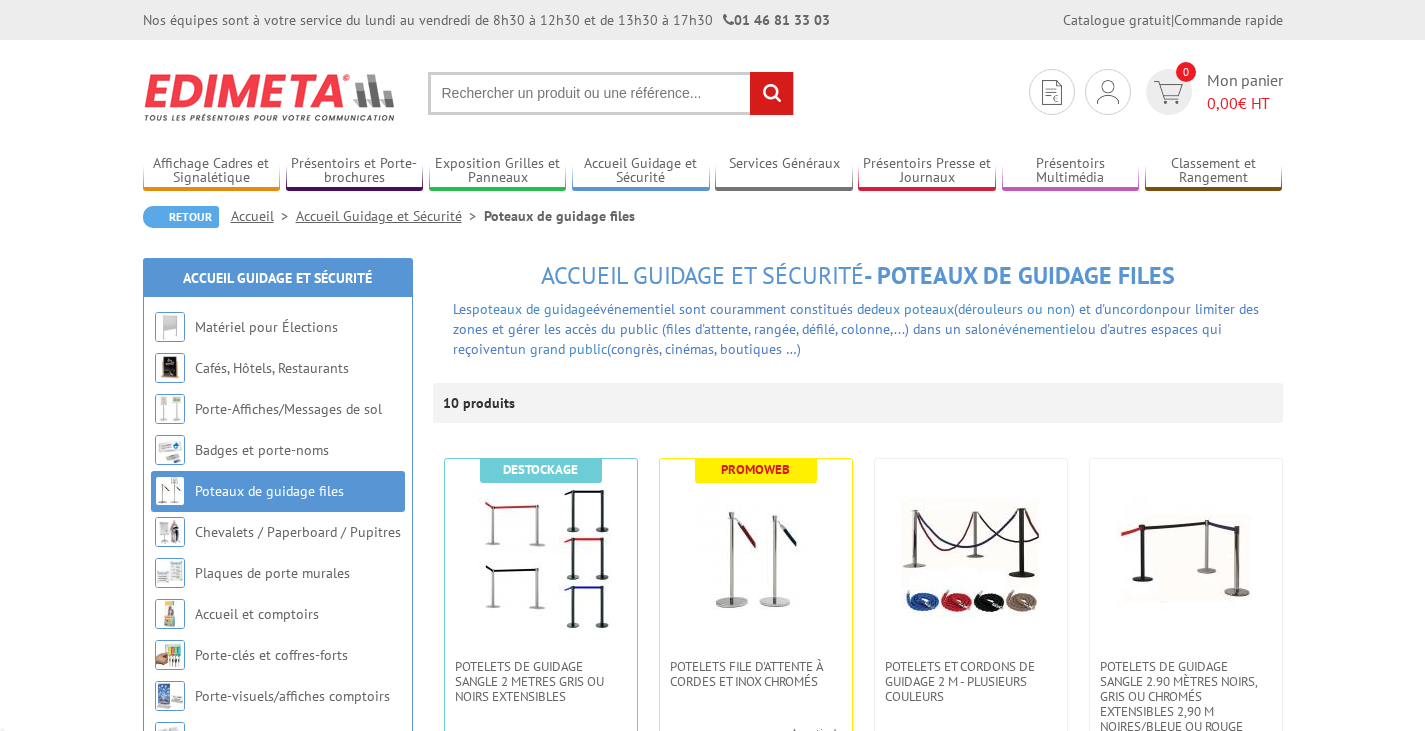 scroll, scrollTop: 0, scrollLeft: 0, axis: both 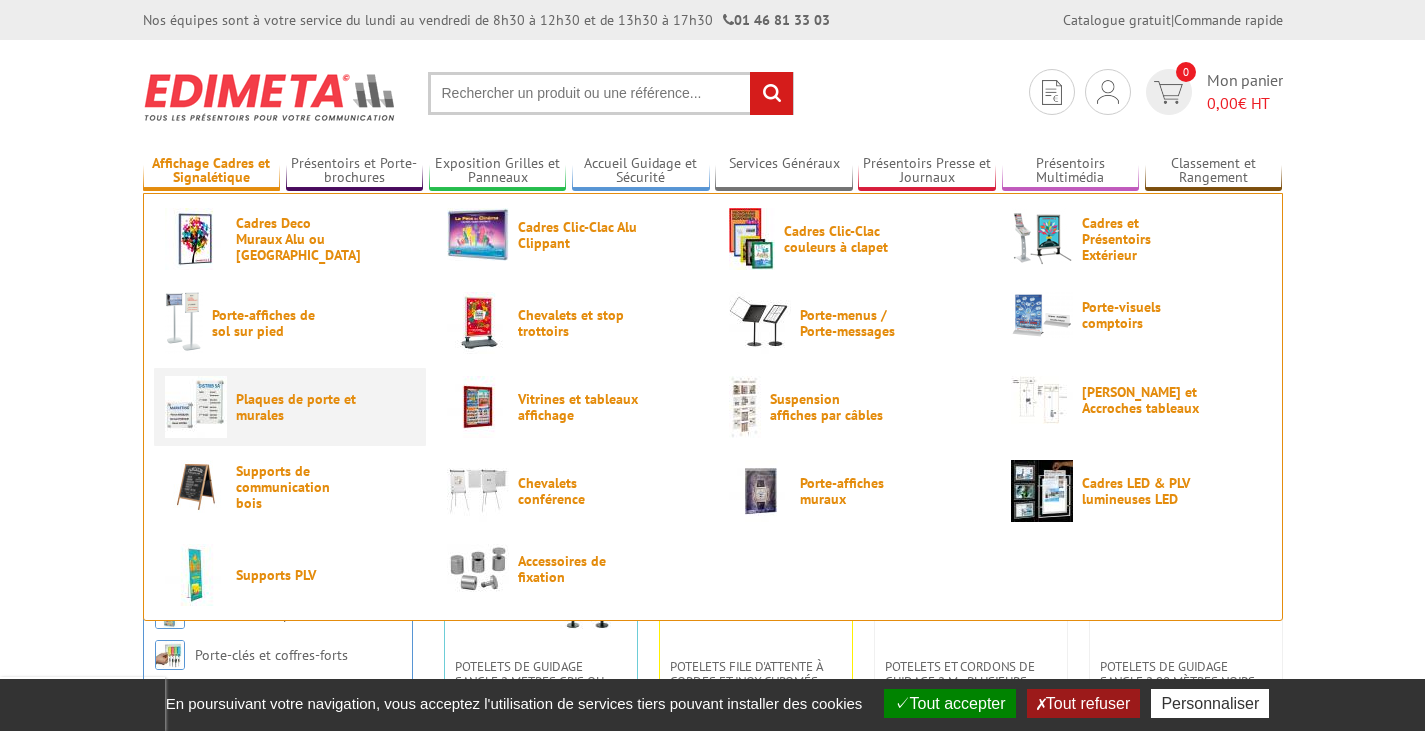 click on "Plaques de porte et murales" at bounding box center (296, 407) 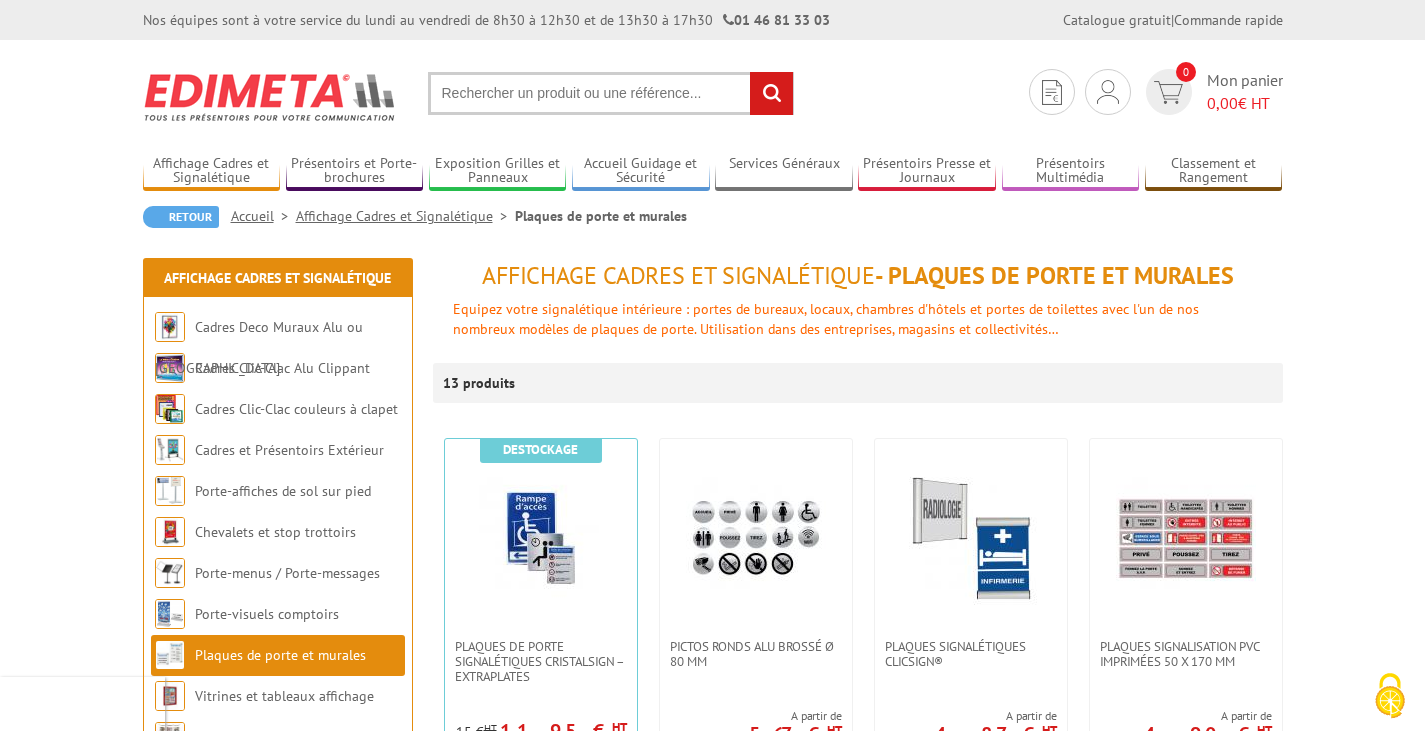 scroll, scrollTop: 0, scrollLeft: 0, axis: both 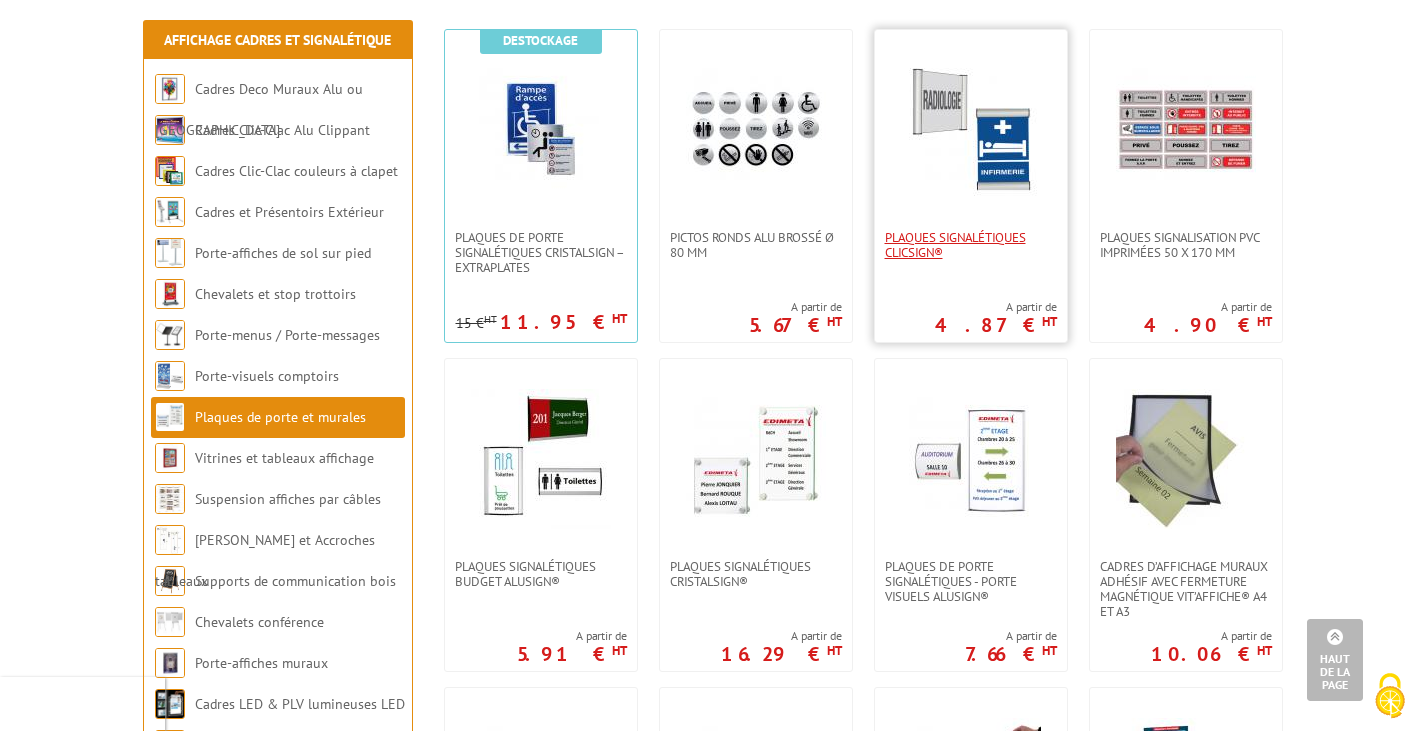 click on "Plaques signalétiques ClicSign®" at bounding box center (971, 245) 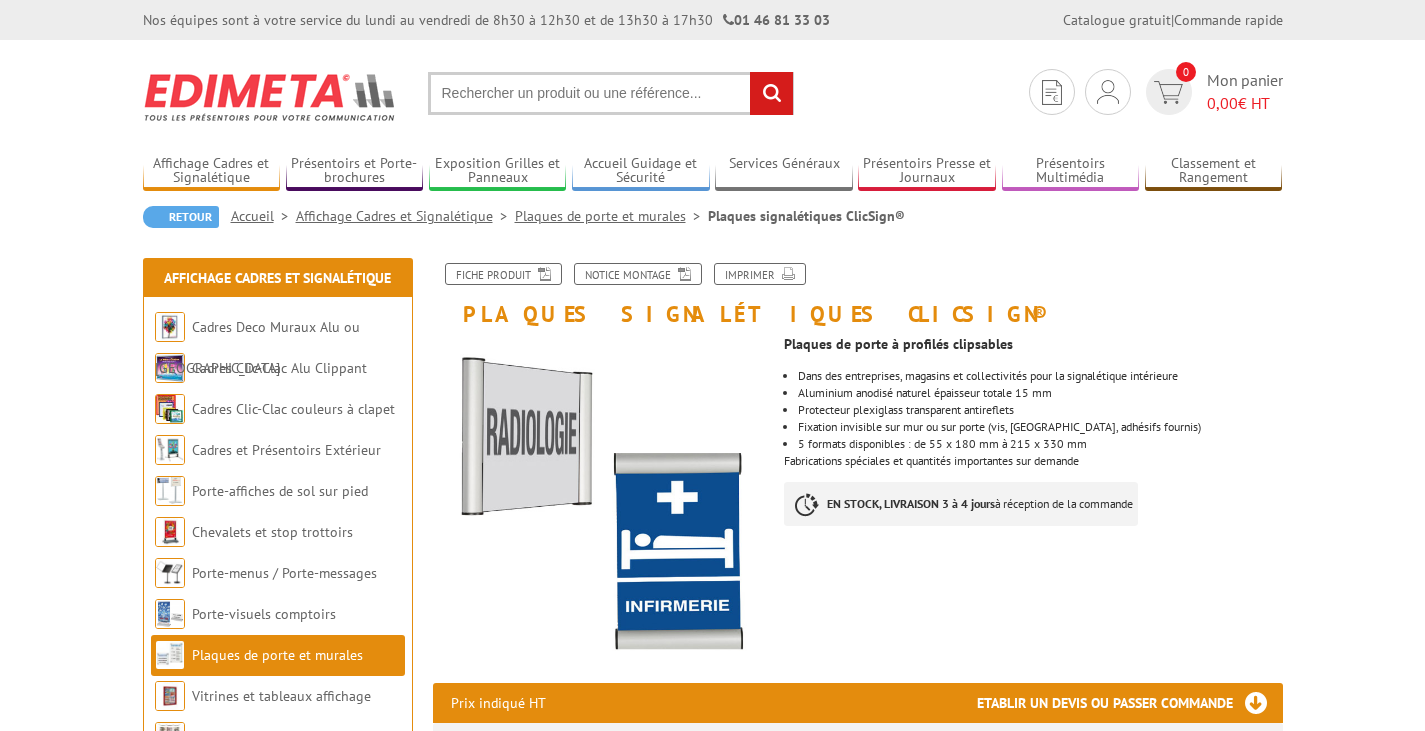 scroll, scrollTop: 0, scrollLeft: 0, axis: both 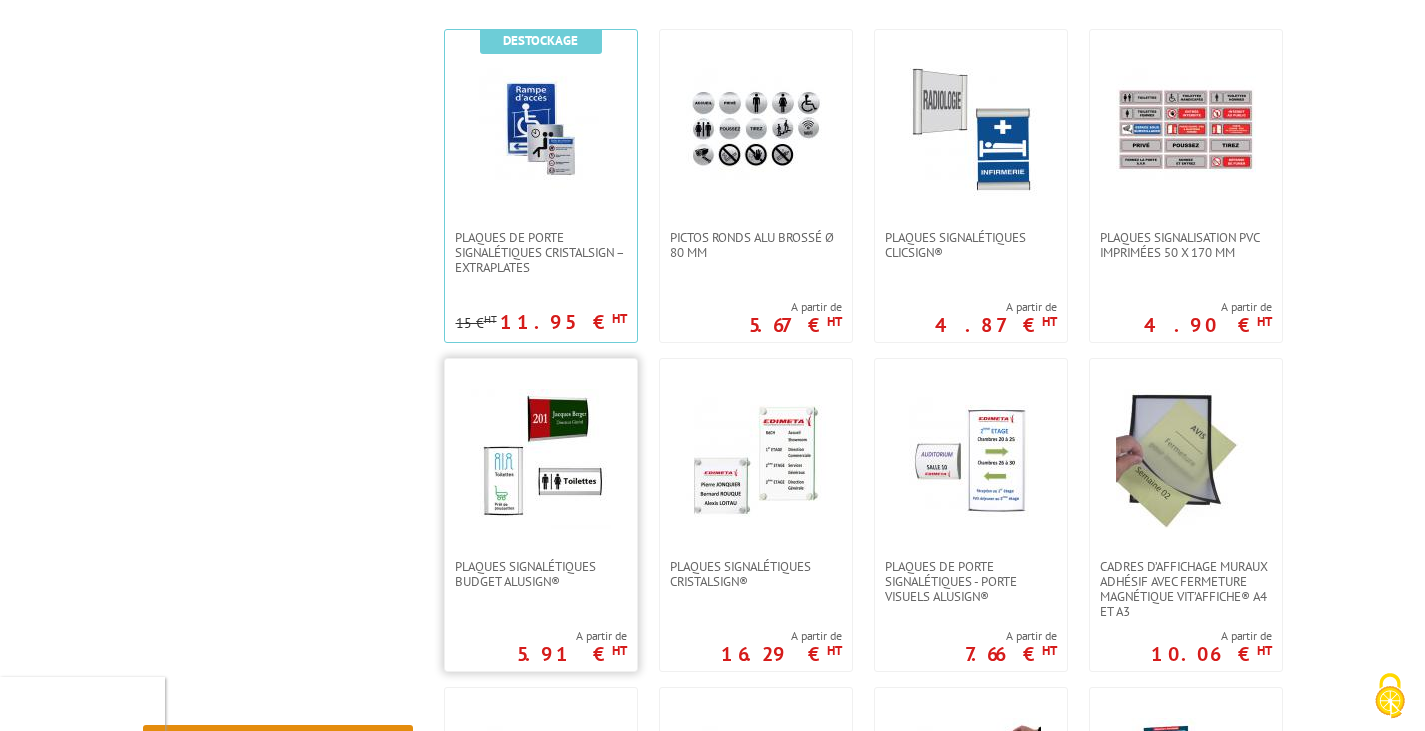 click at bounding box center [541, 459] 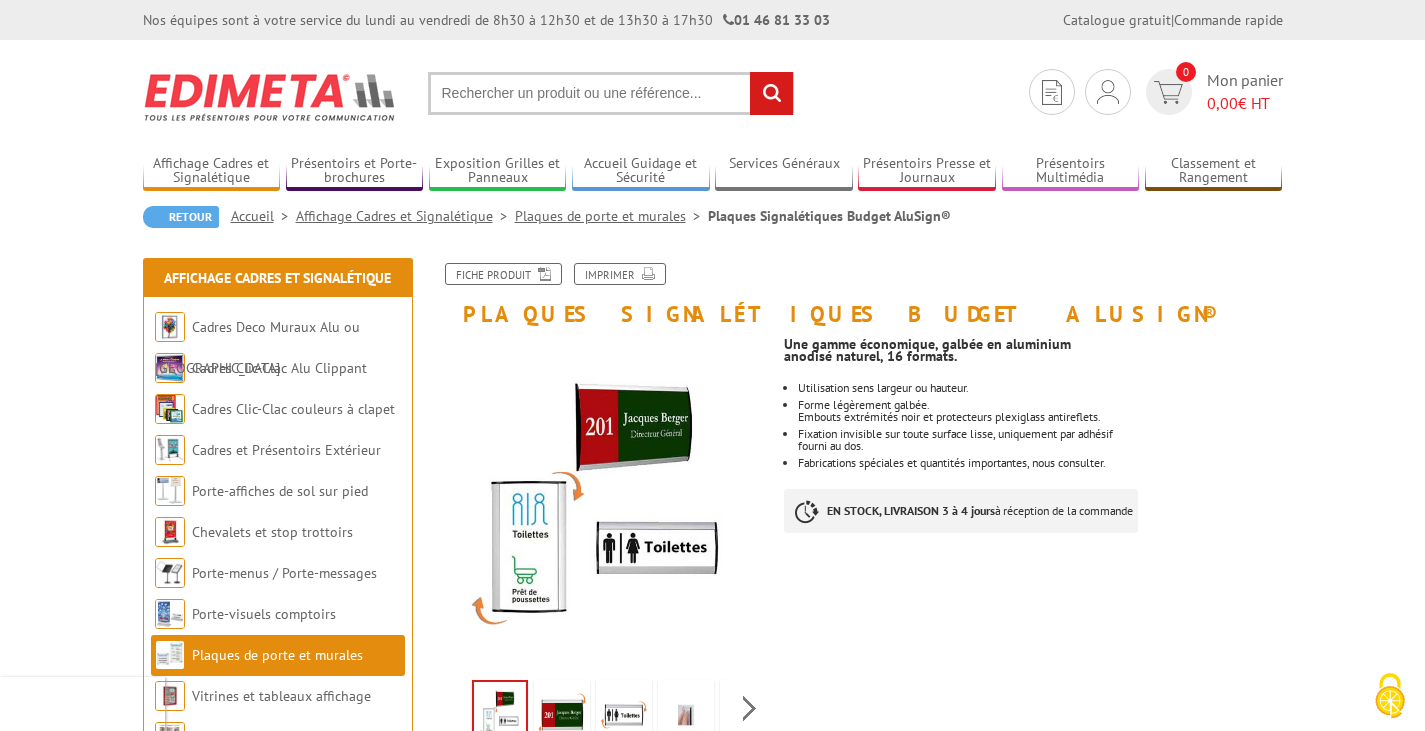 scroll, scrollTop: 0, scrollLeft: 0, axis: both 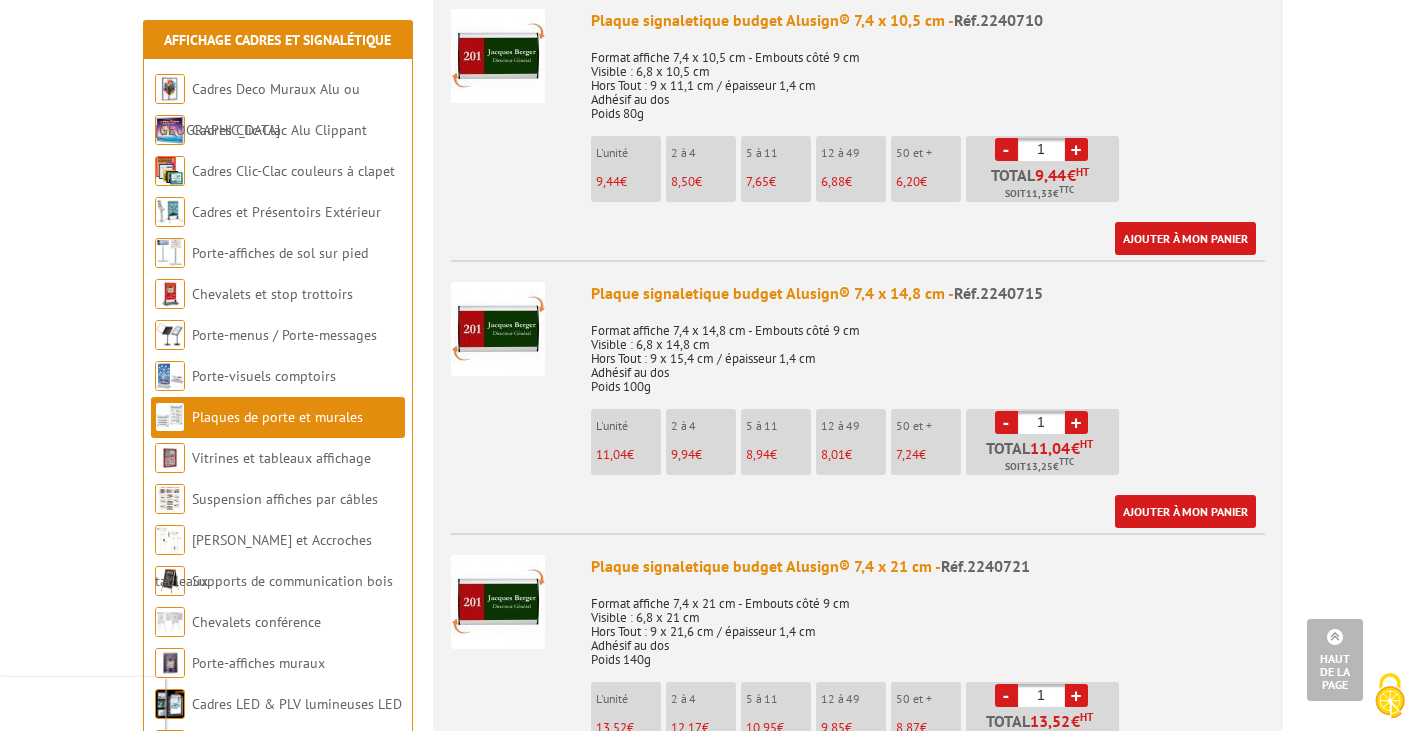 drag, startPoint x: 709, startPoint y: 333, endPoint x: 634, endPoint y: 463, distance: 150.08331 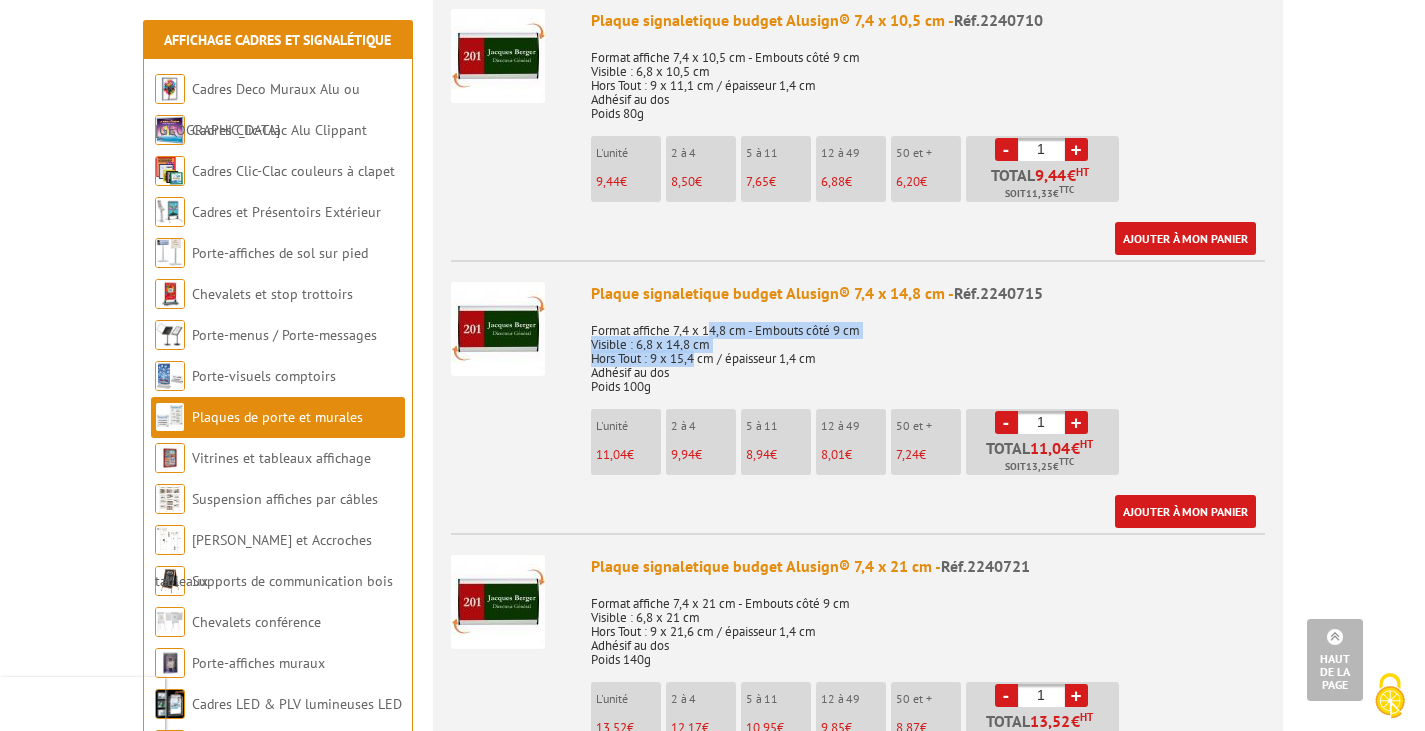 click on "Format affiche 7,4 x 14,8 cm - Embouts côté 9 cm Visible : 6,8 x 14,8 cm Hors Tout : 9 x 15,4 cm / épaisseur 1,4 cm Adhésif au dos Poids 100g" at bounding box center (928, 352) 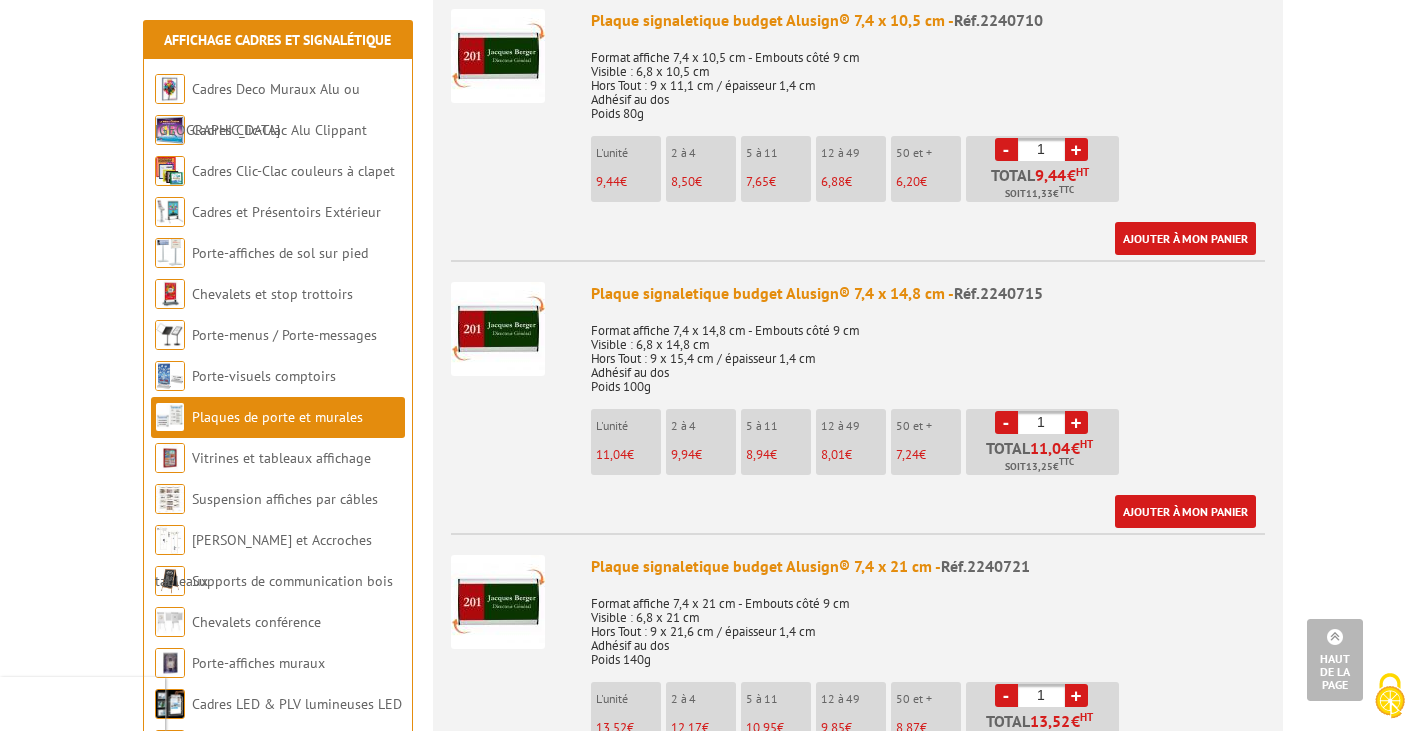 click on "8,94  €" at bounding box center [778, 455] 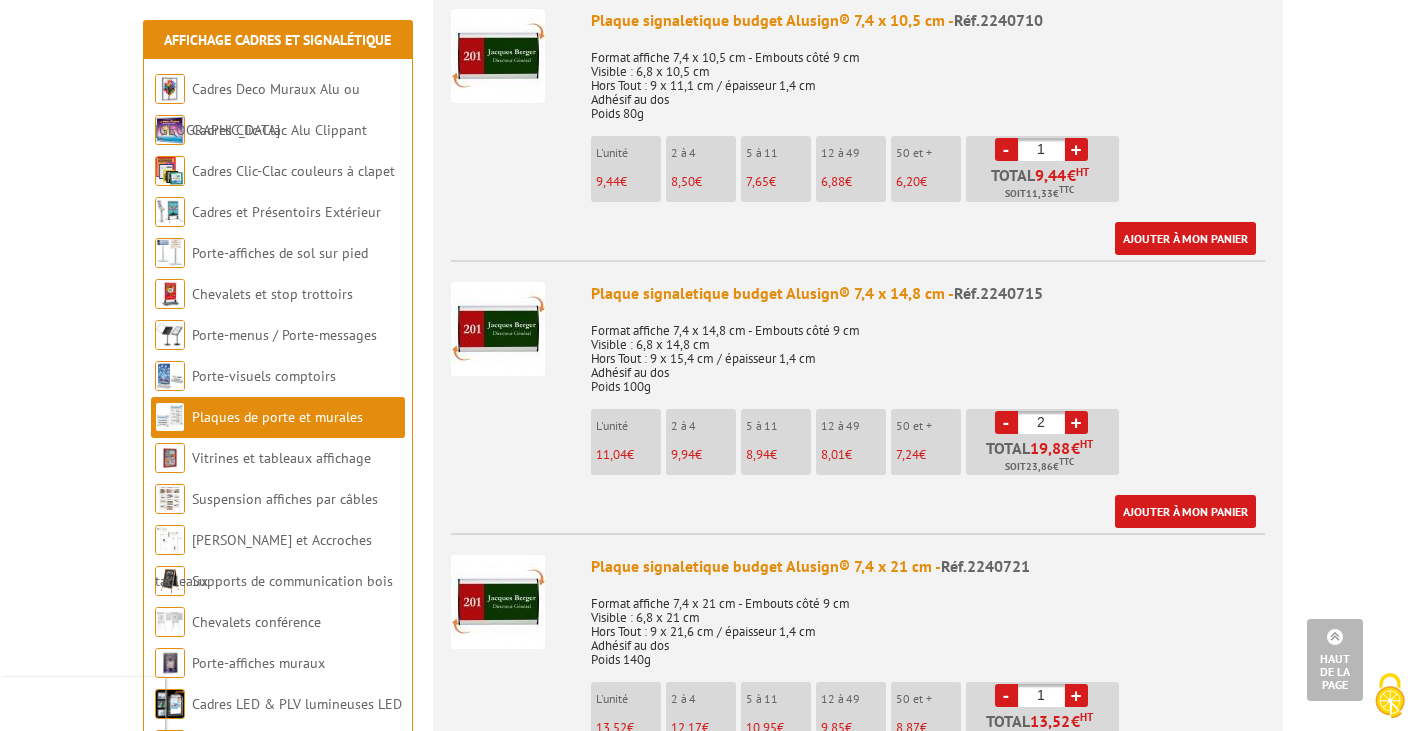 drag, startPoint x: 1050, startPoint y: 423, endPoint x: 1033, endPoint y: 420, distance: 17.262676 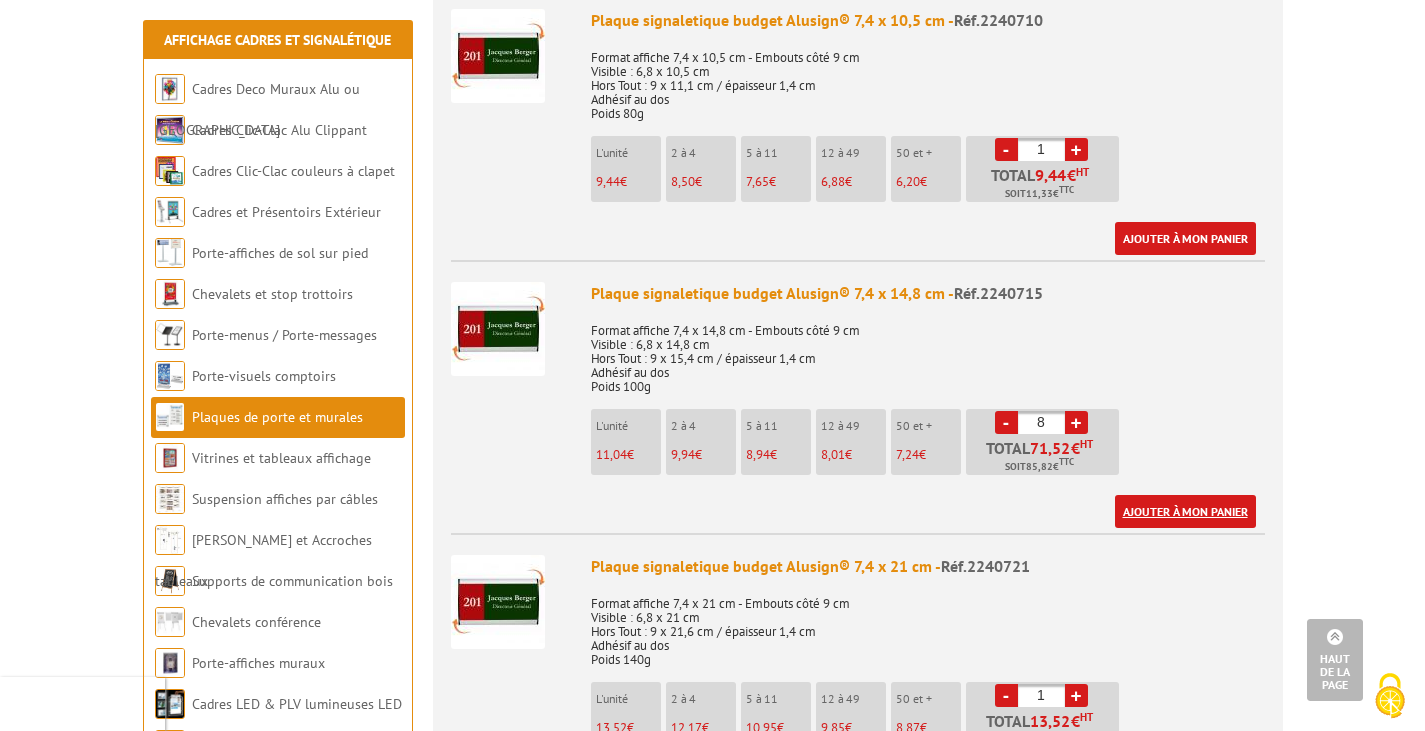type on "8" 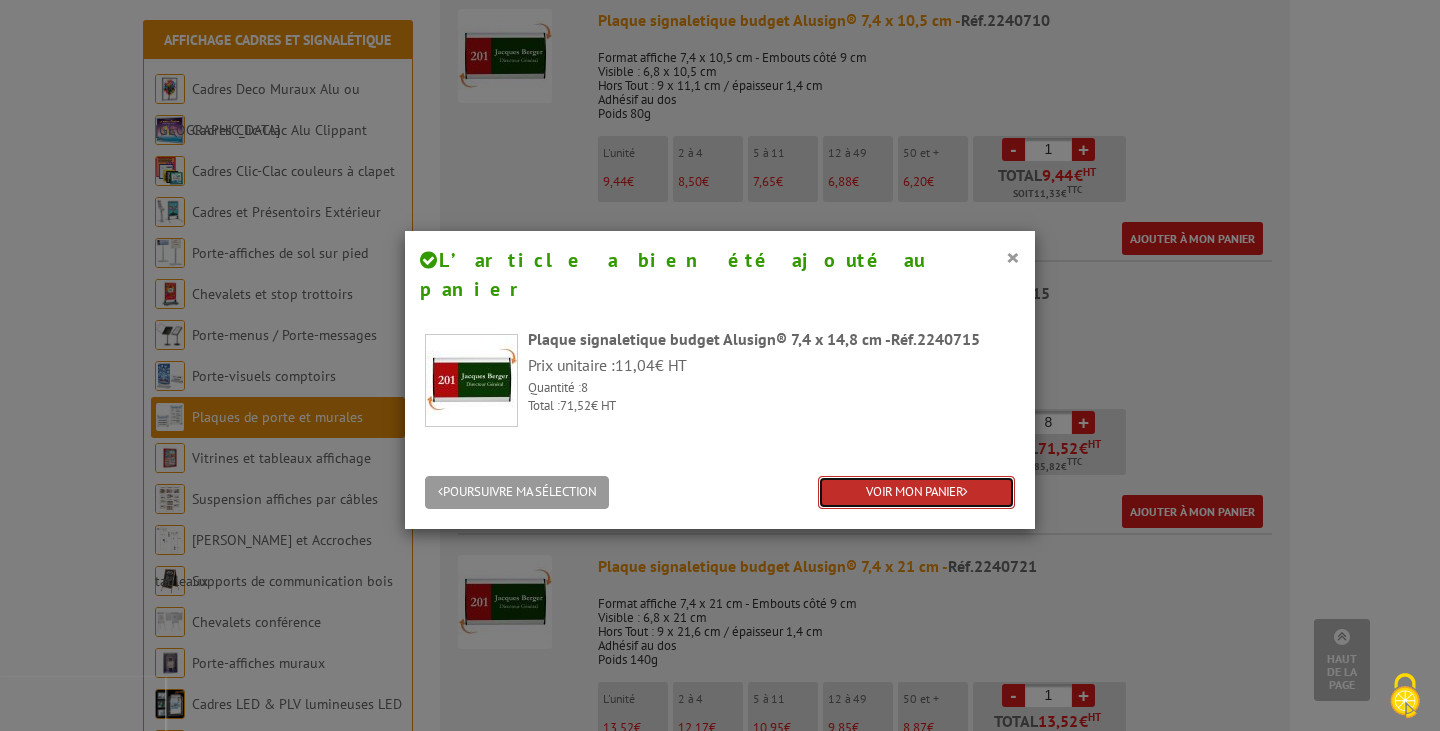 click on "VOIR MON PANIER" at bounding box center (916, 492) 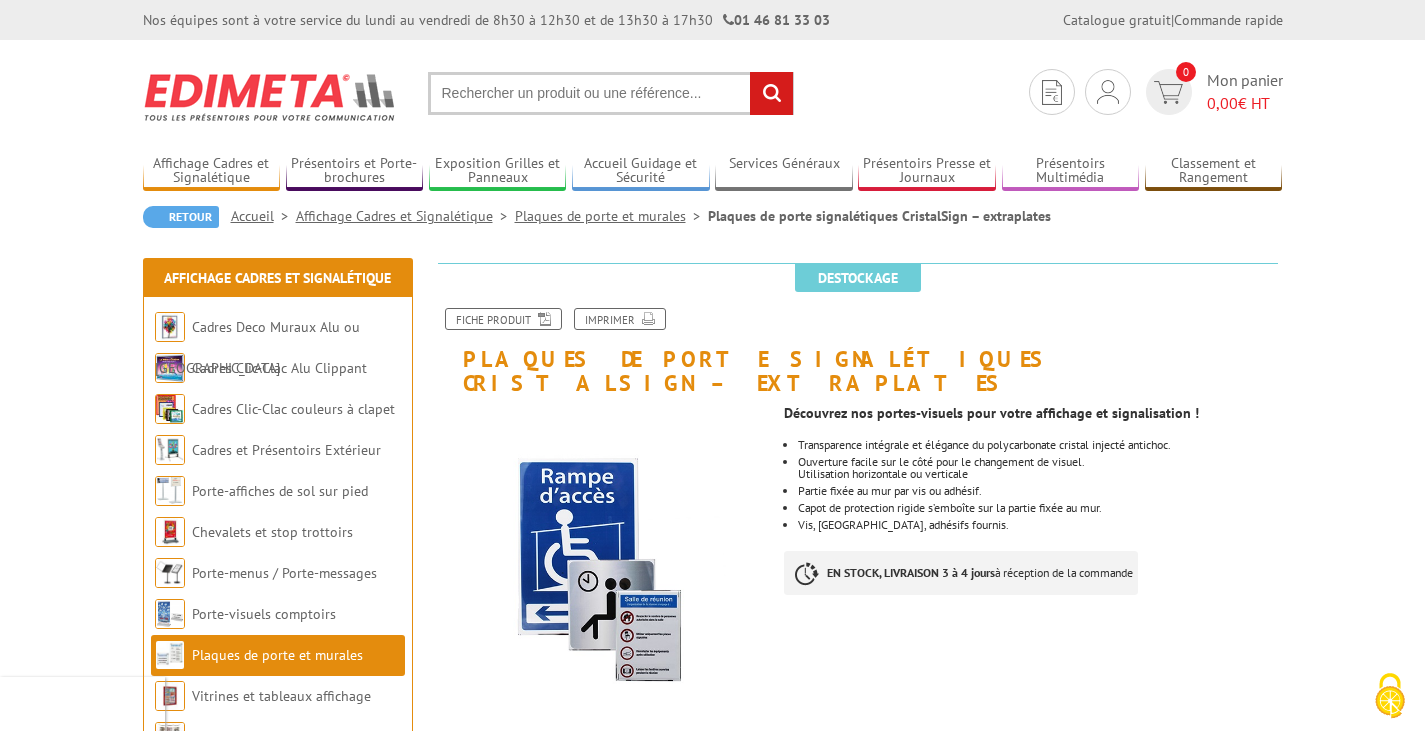 scroll, scrollTop: 0, scrollLeft: 0, axis: both 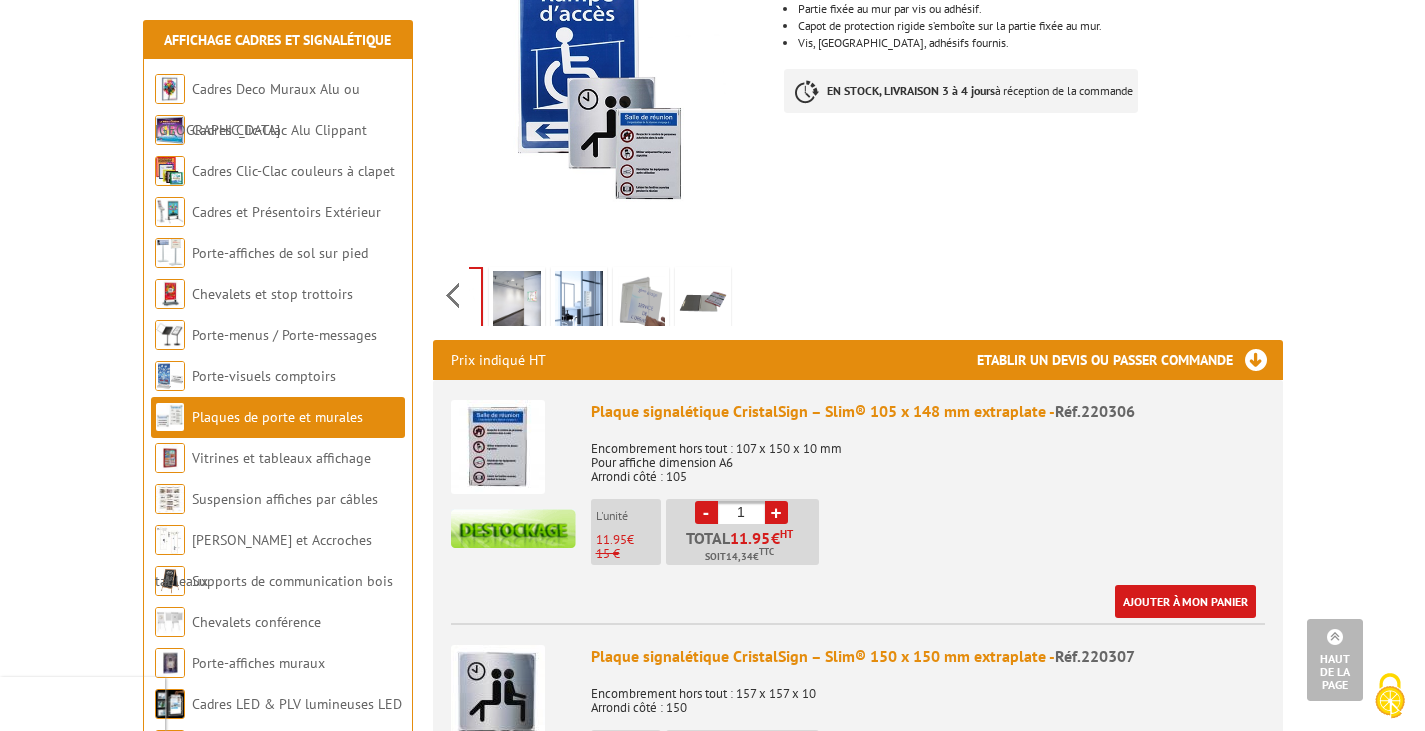 click on "Previous Next" at bounding box center [601, 295] 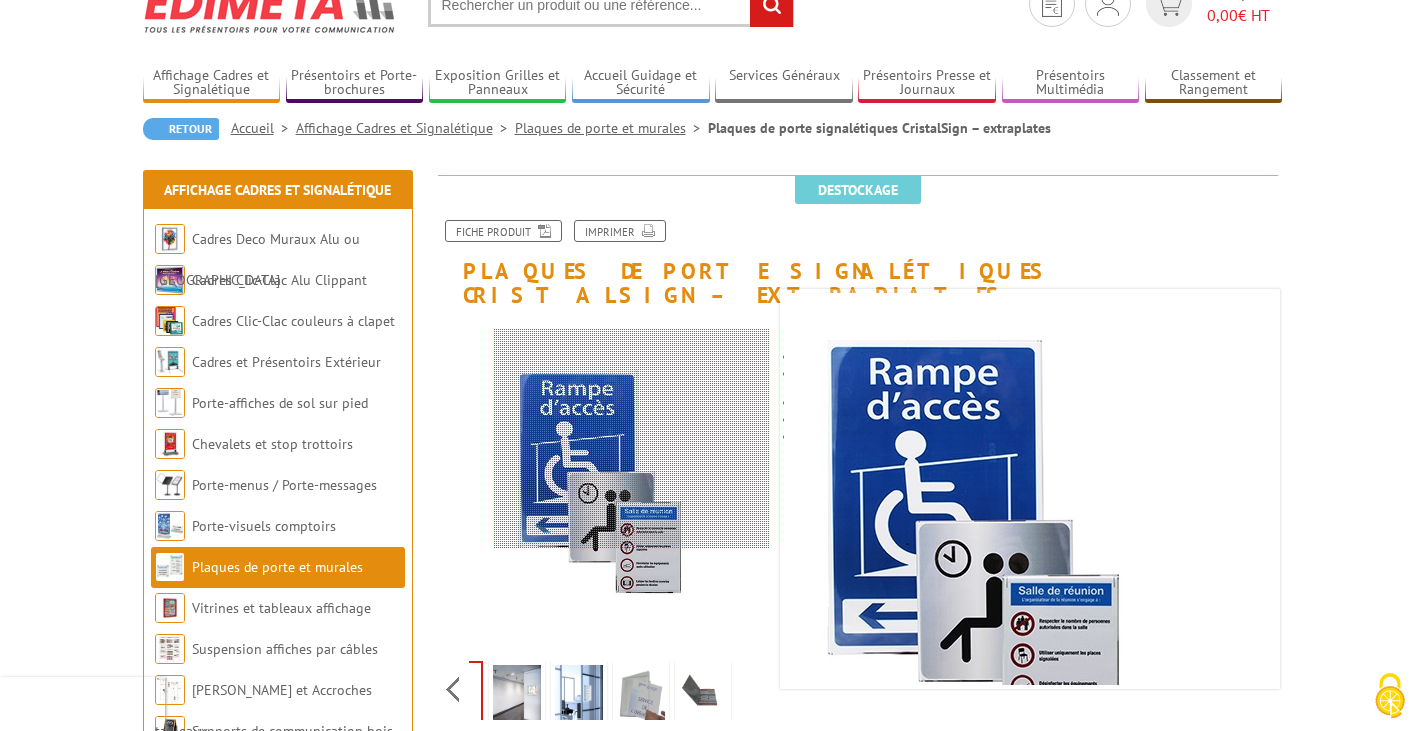 scroll, scrollTop: 100, scrollLeft: 0, axis: vertical 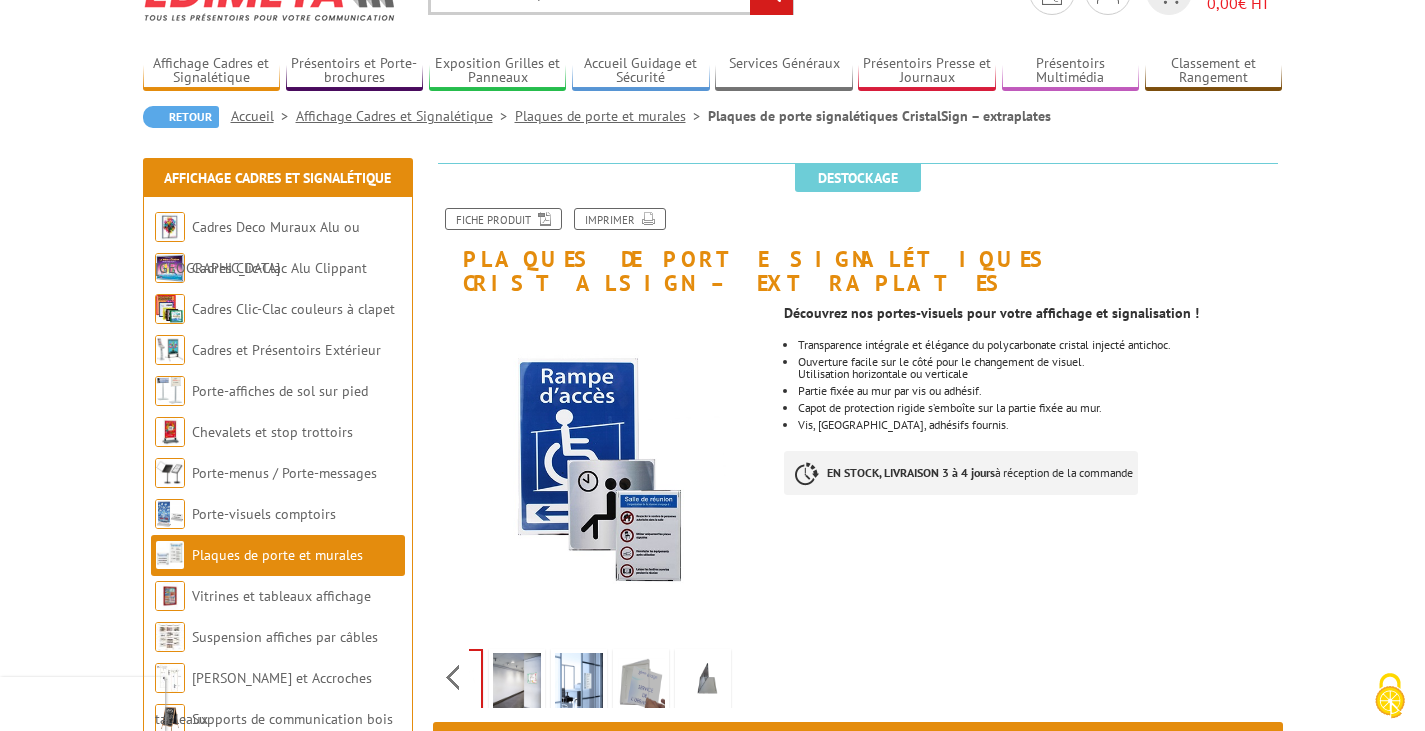 click at bounding box center [517, 684] 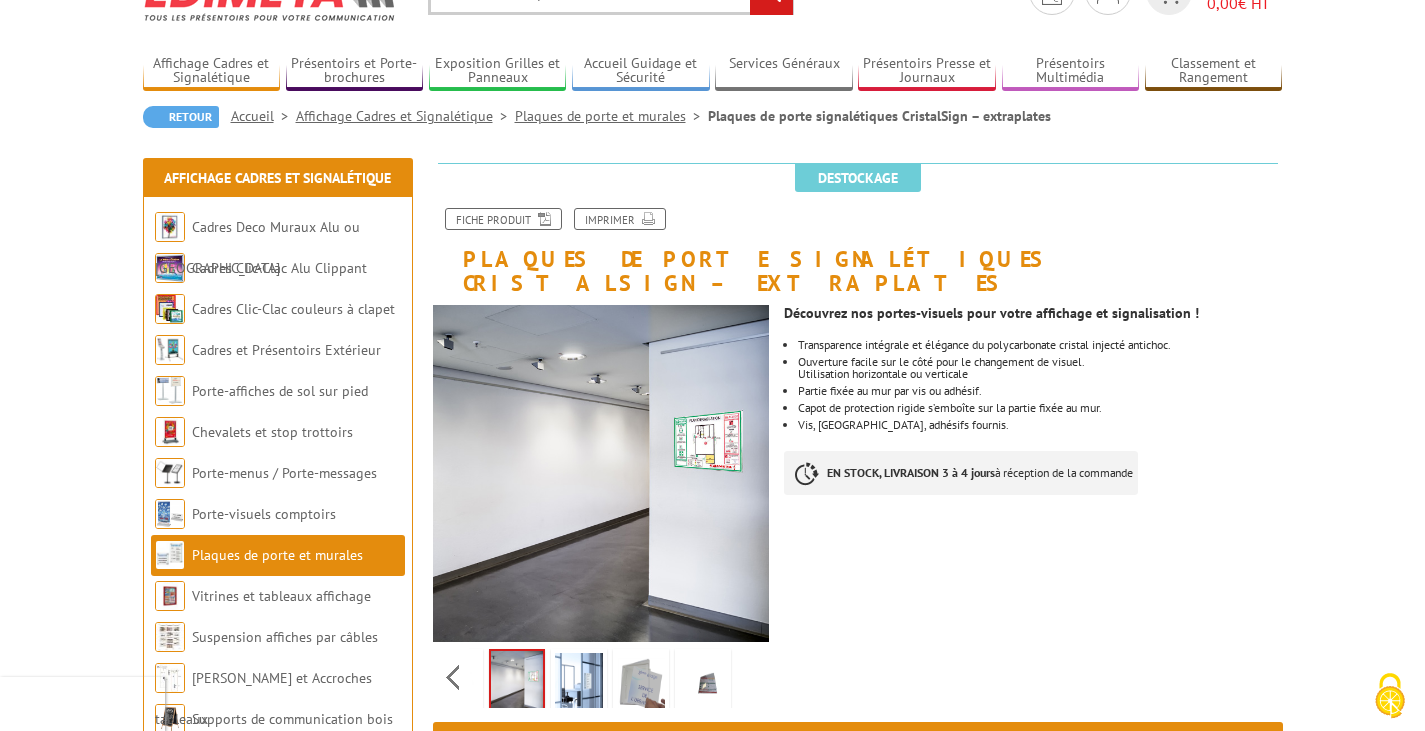 click at bounding box center (579, 684) 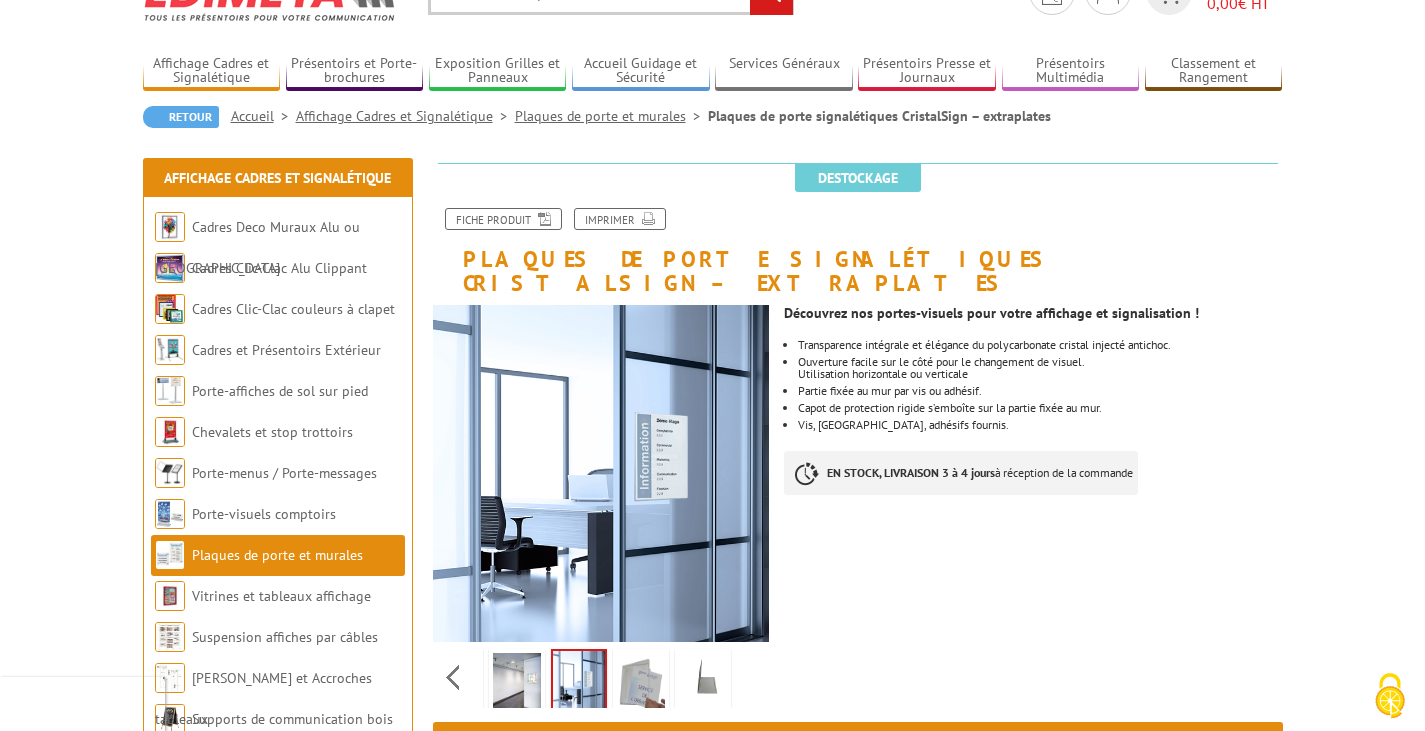 click at bounding box center (641, 684) 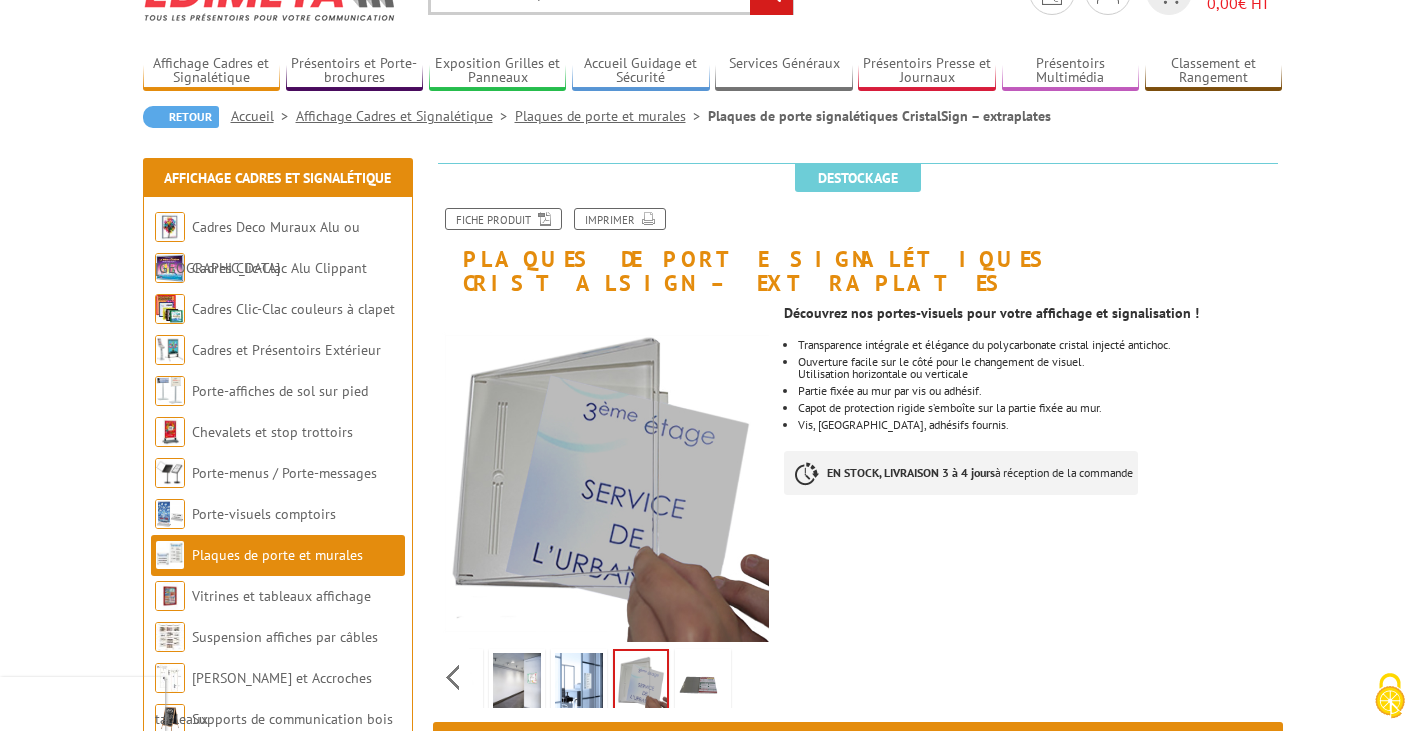 click at bounding box center [703, 684] 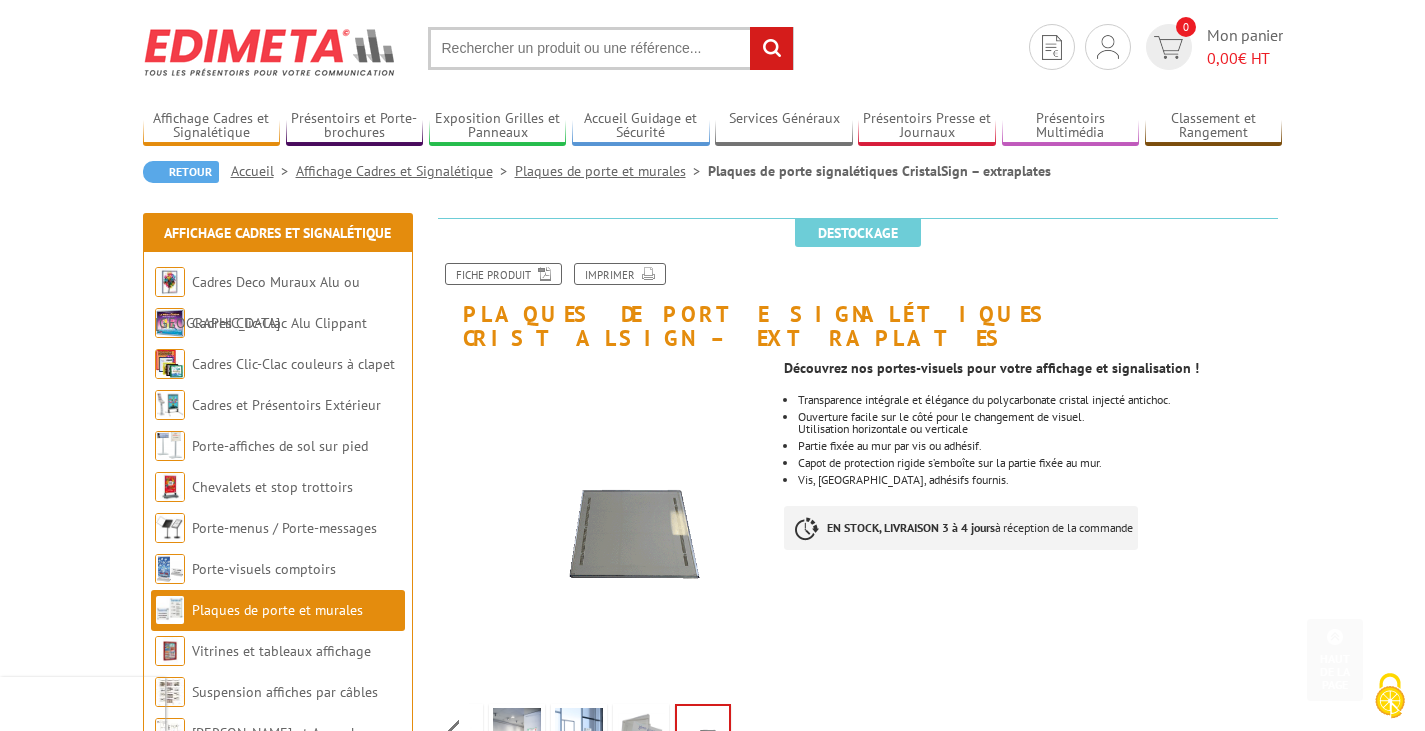 scroll, scrollTop: 0, scrollLeft: 0, axis: both 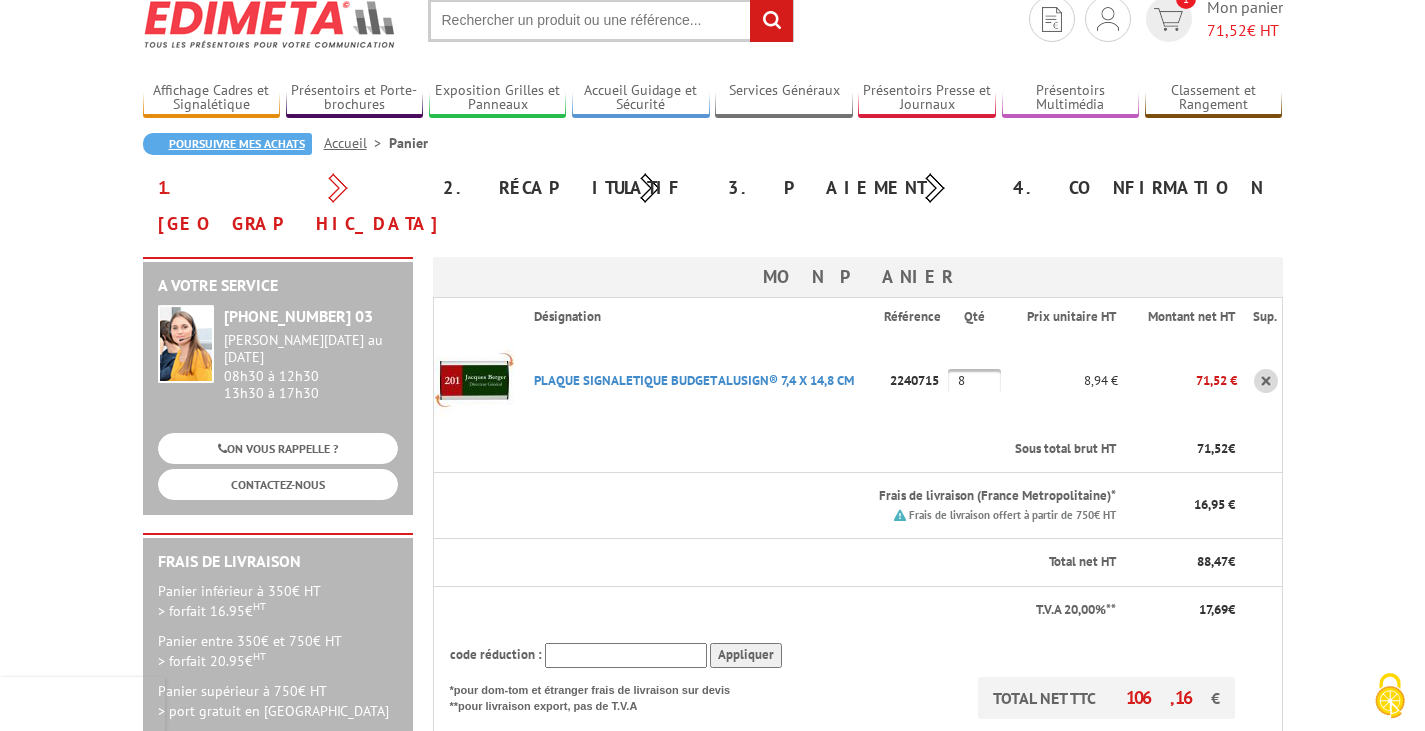 click on "Poursuivre mes achats" at bounding box center [227, 144] 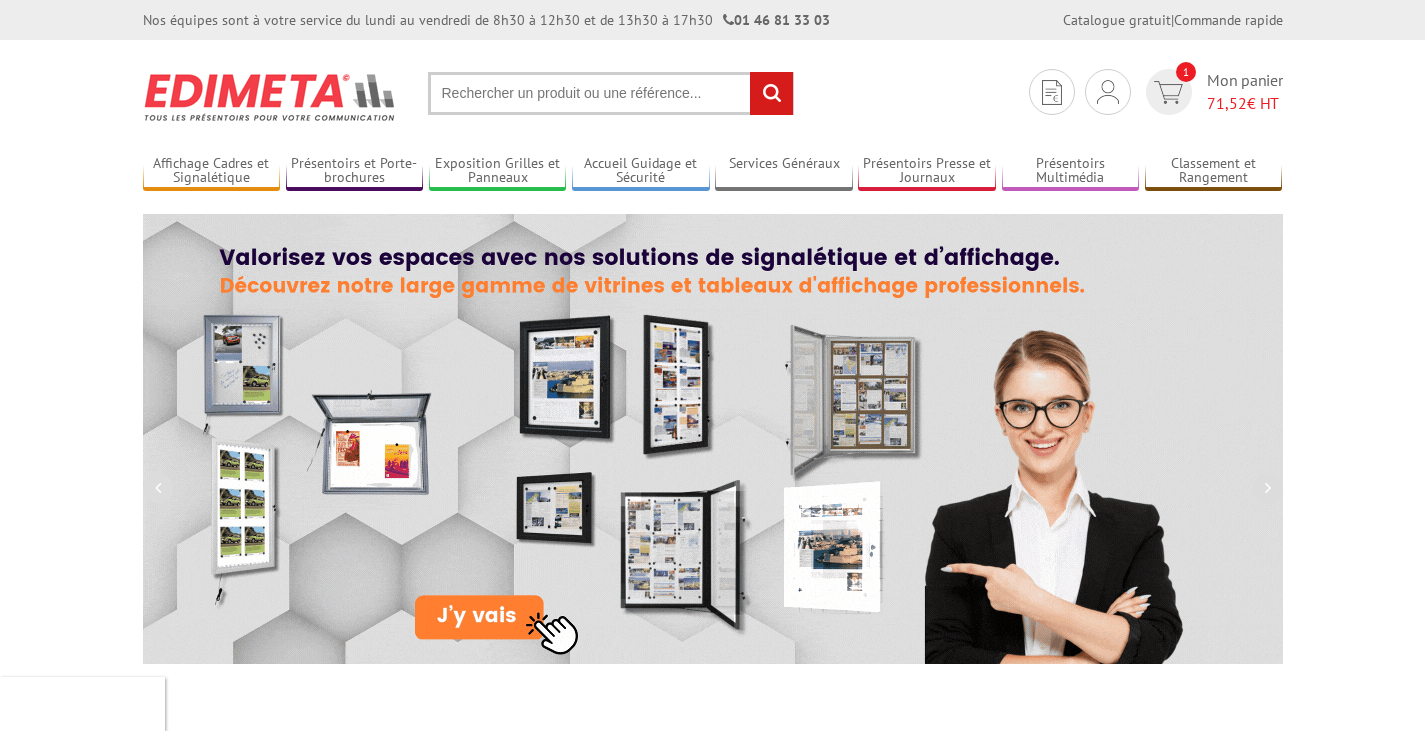 scroll, scrollTop: 0, scrollLeft: 0, axis: both 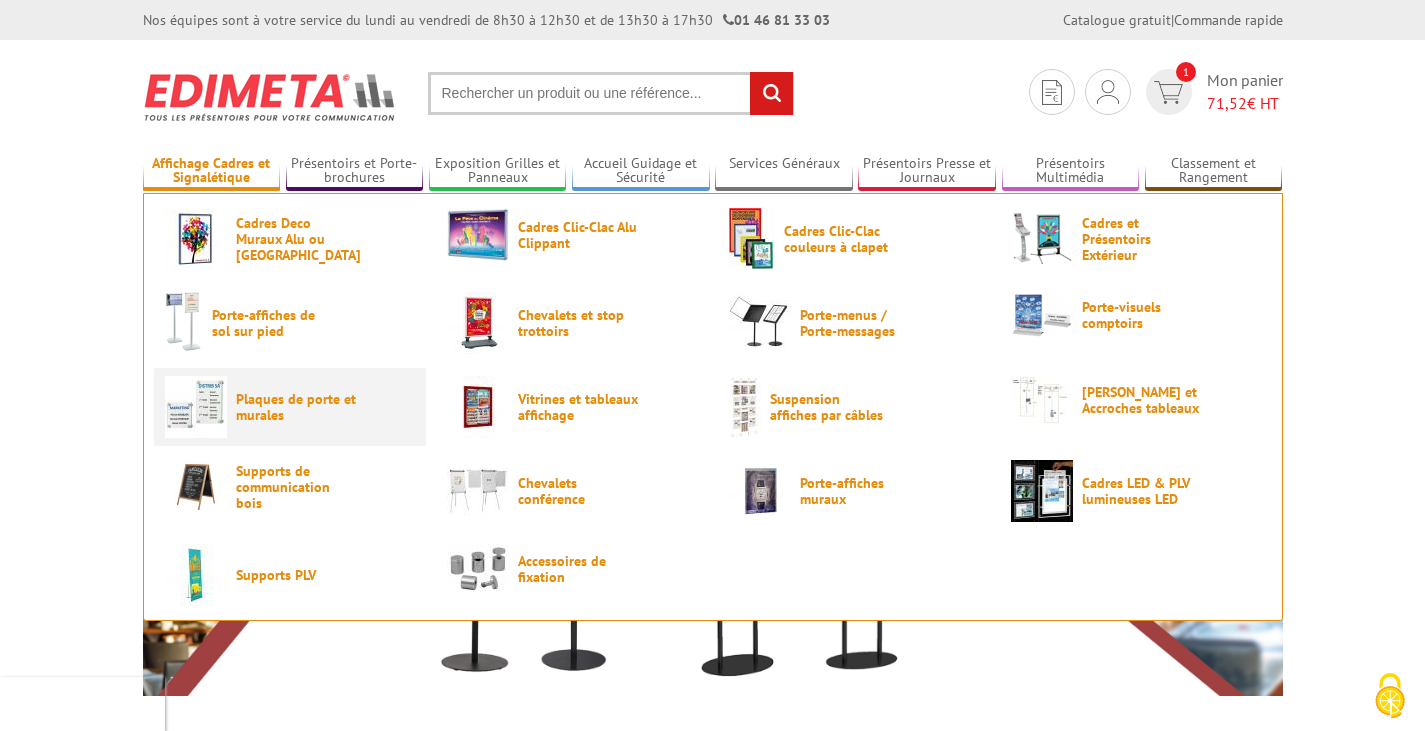 click on "Plaques de porte et murales" at bounding box center (296, 407) 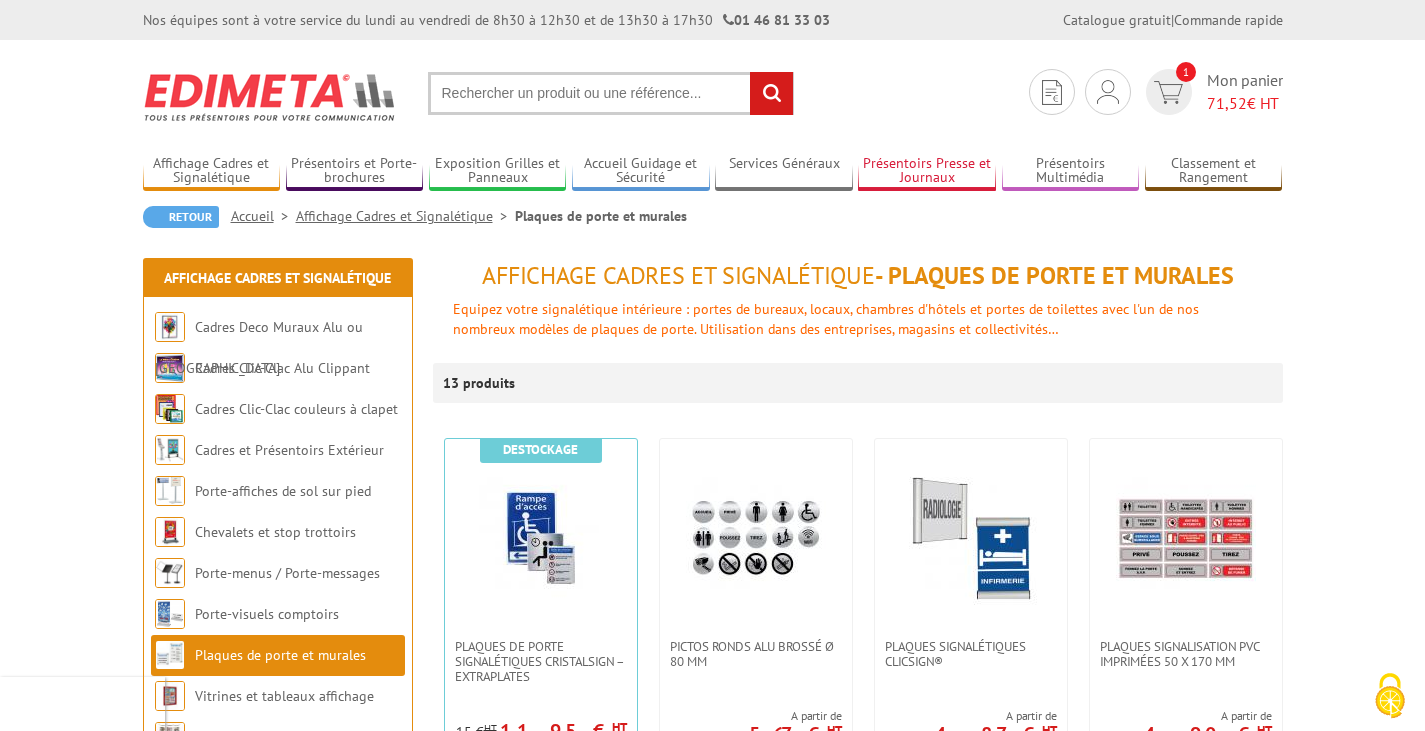 scroll, scrollTop: 0, scrollLeft: 0, axis: both 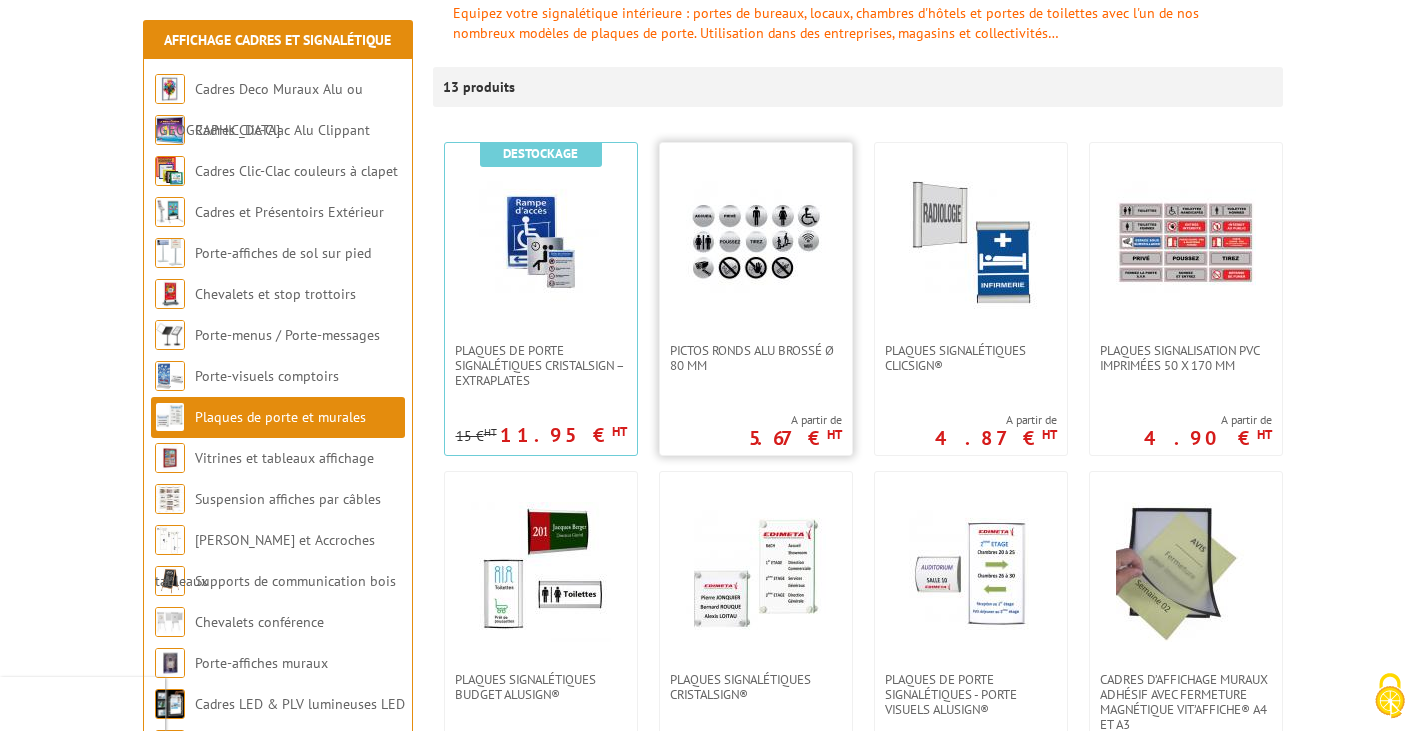click at bounding box center (756, 243) 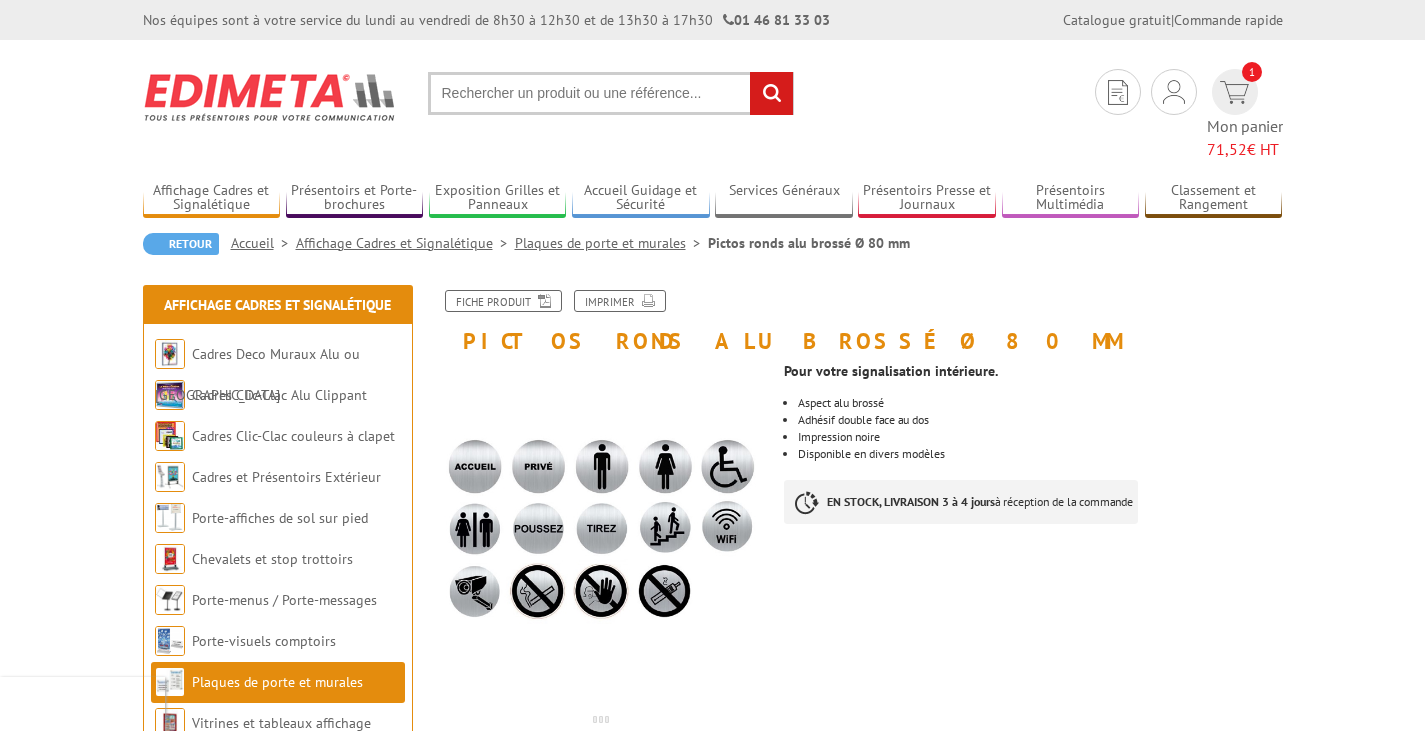 scroll, scrollTop: 0, scrollLeft: 0, axis: both 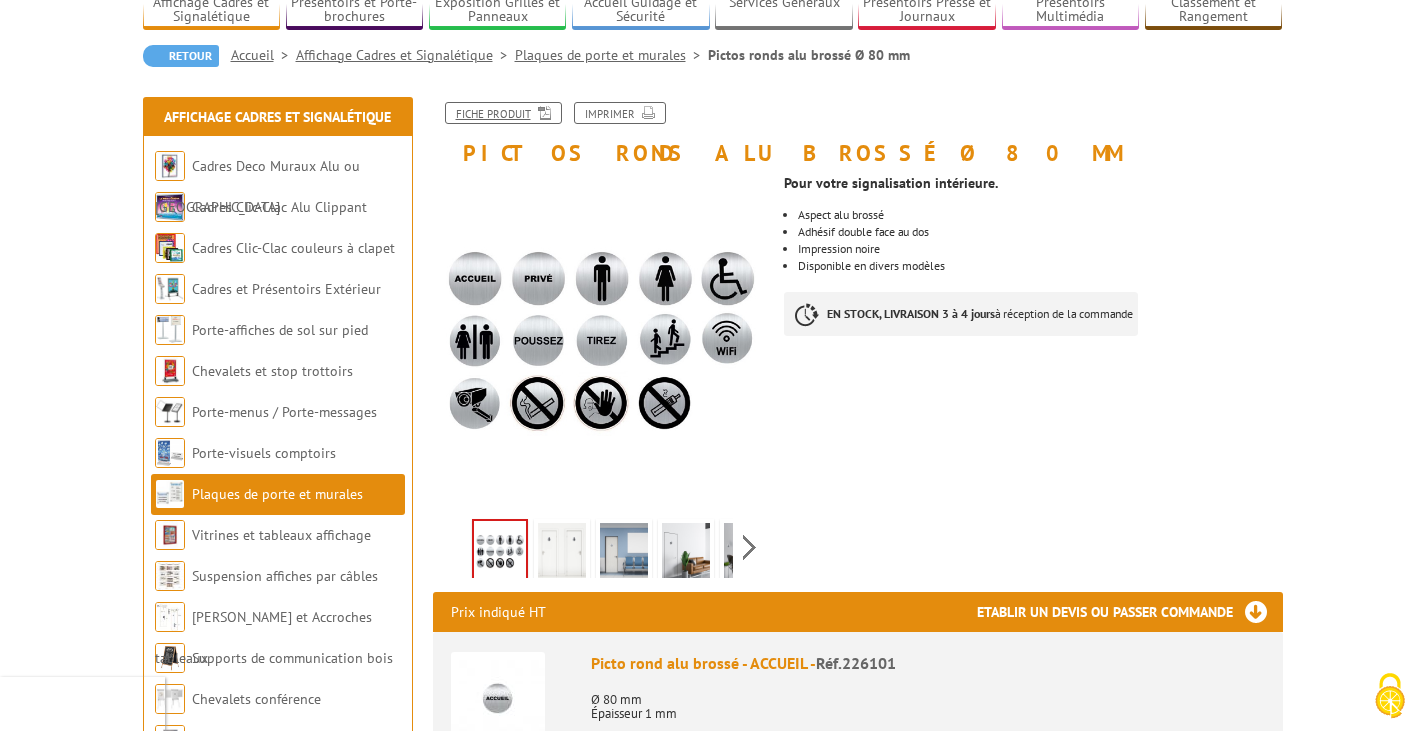 click on "Fiche produit" at bounding box center (503, 113) 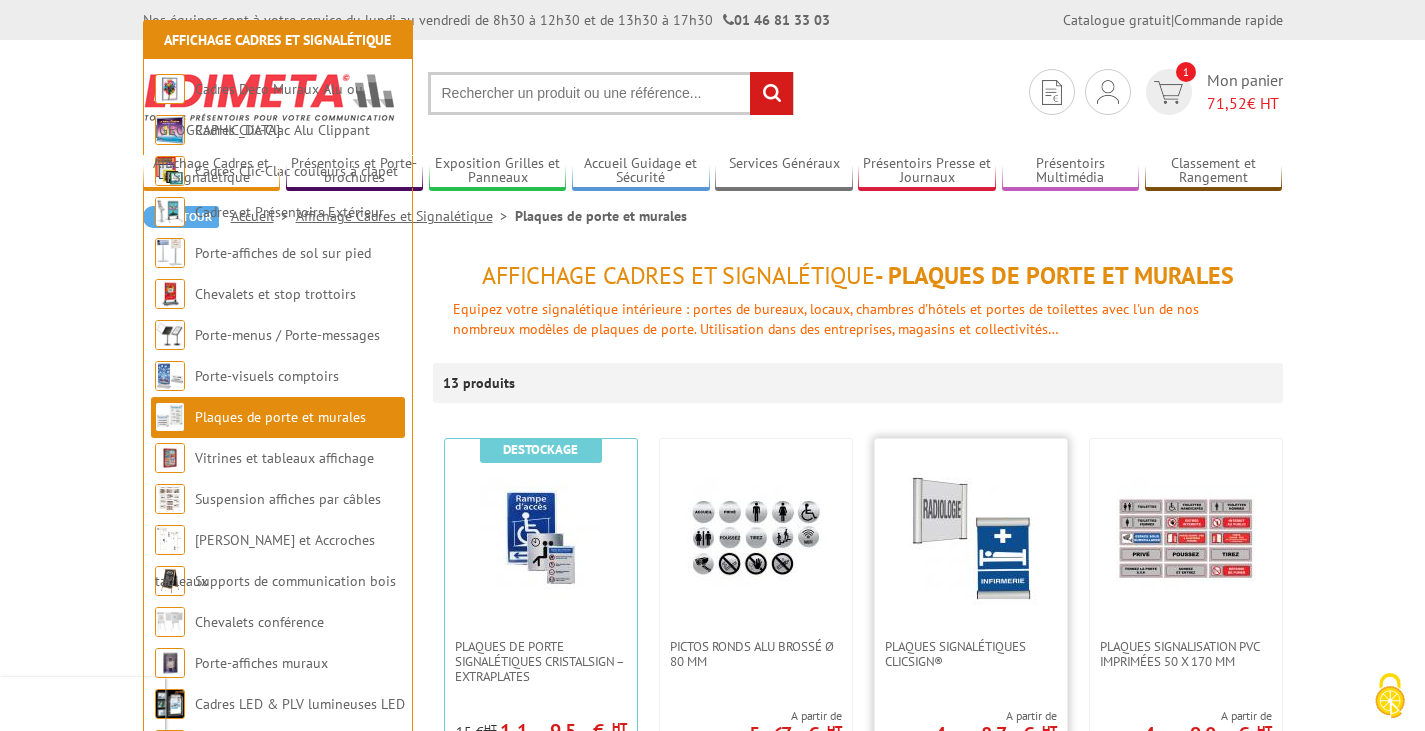 scroll, scrollTop: 296, scrollLeft: 0, axis: vertical 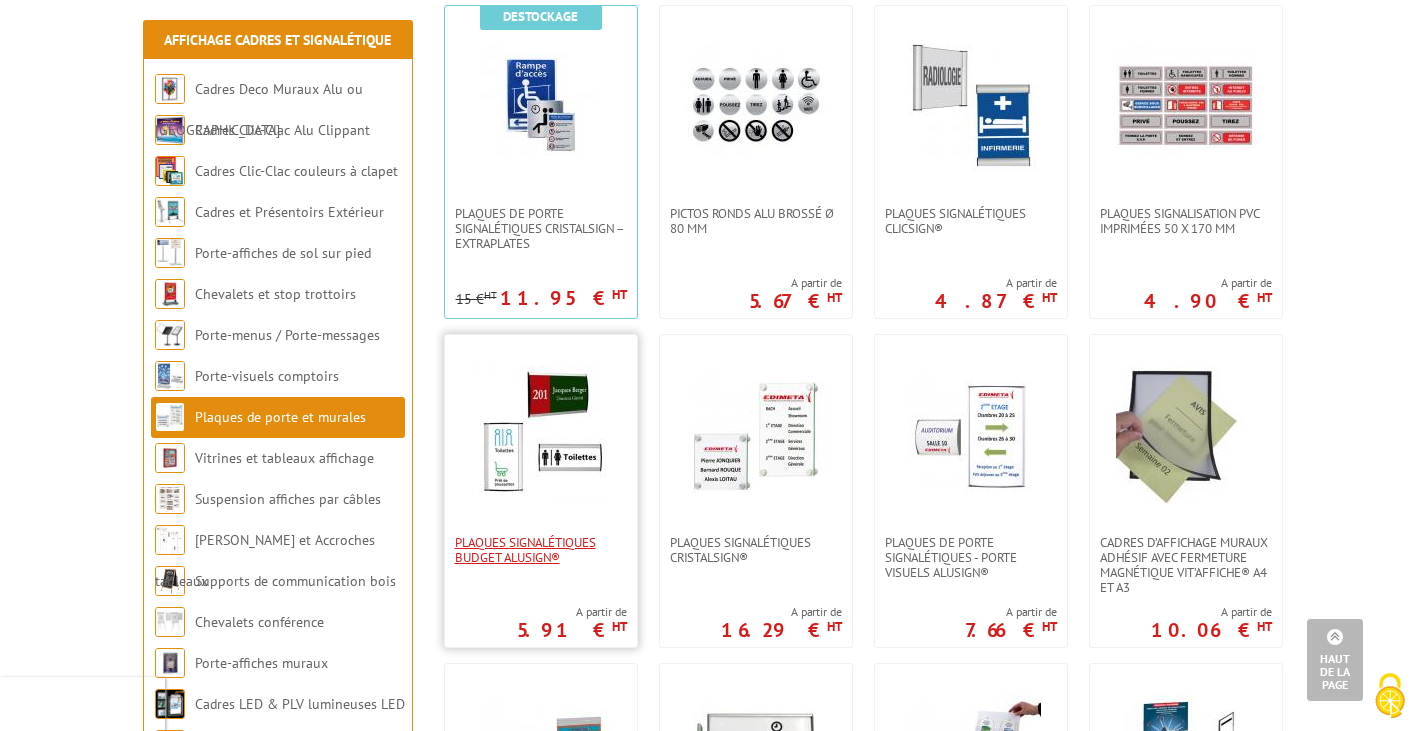 click on "Plaques Signalétiques Budget AluSign®" at bounding box center (541, 550) 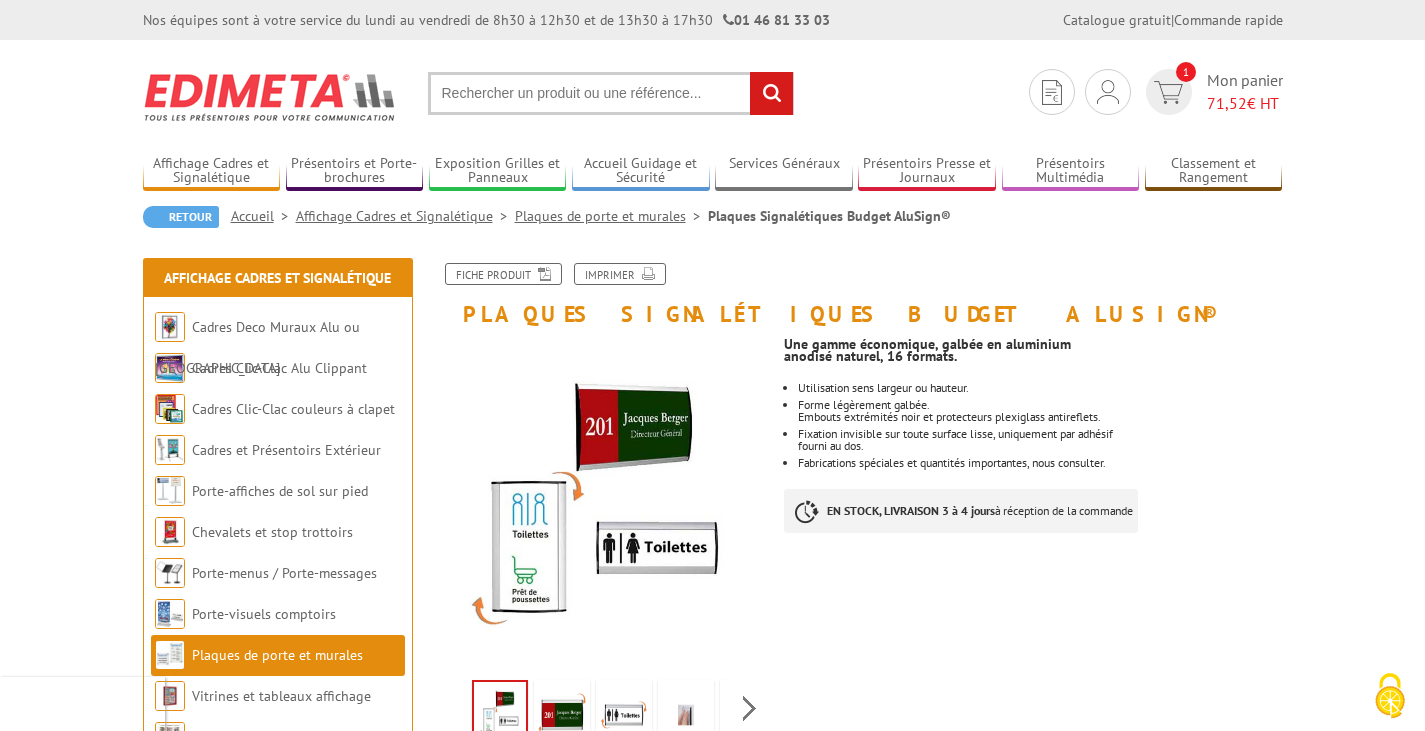 scroll, scrollTop: 0, scrollLeft: 0, axis: both 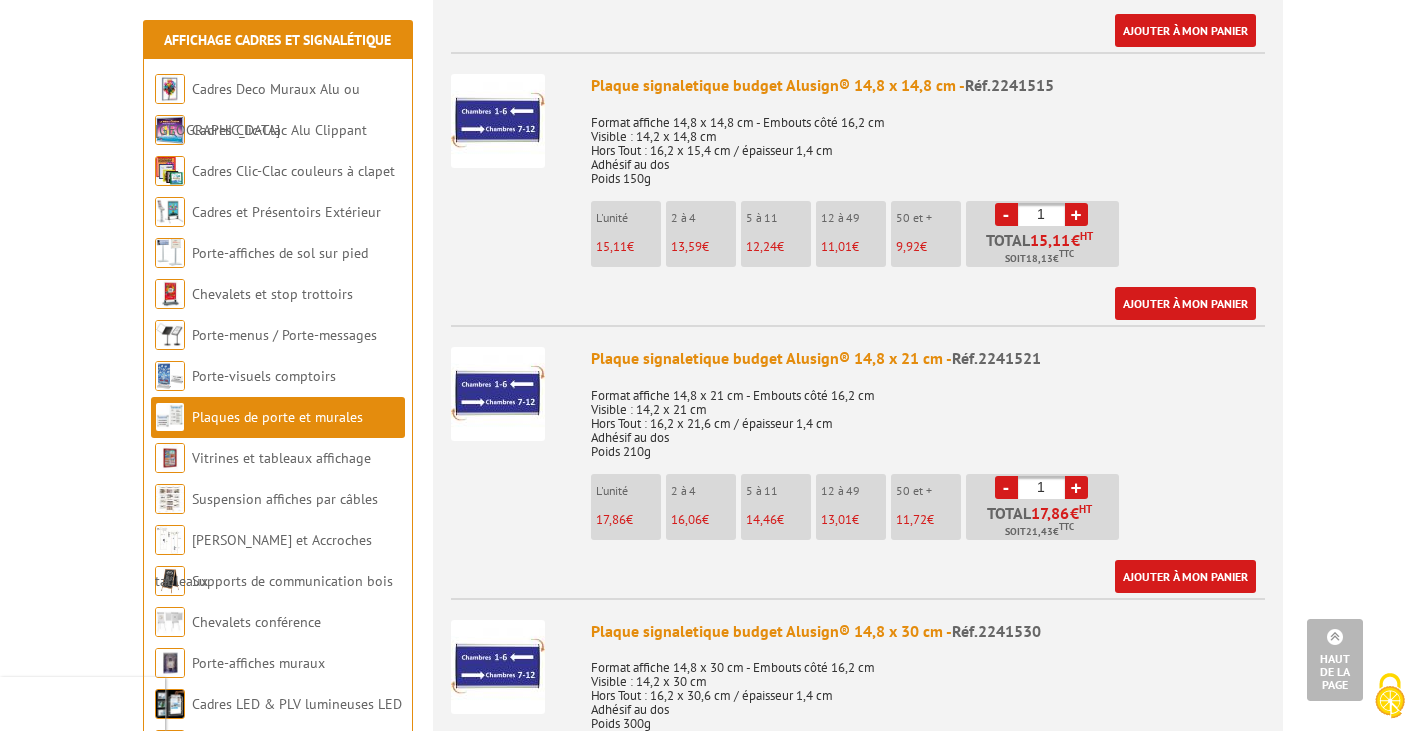 click on "+" at bounding box center [1076, 487] 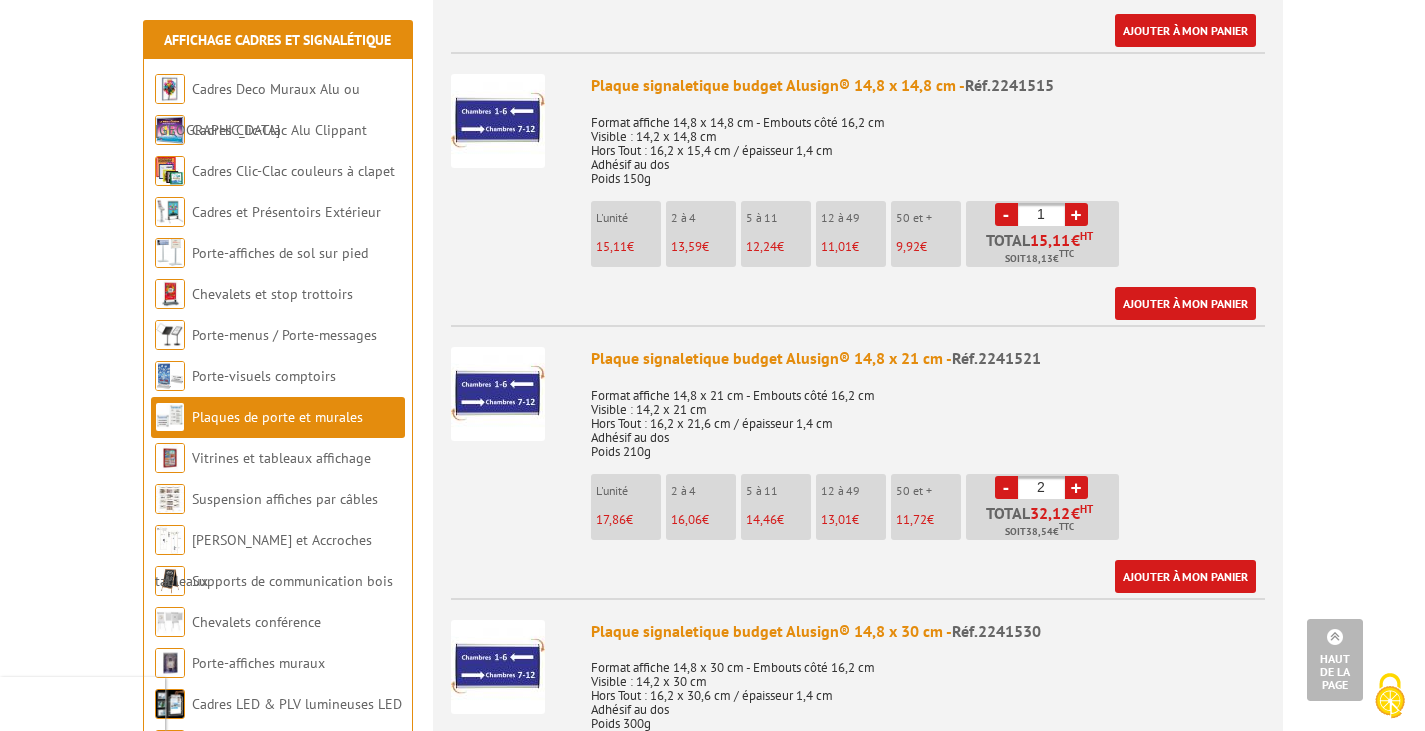 click on "+" at bounding box center (1076, 487) 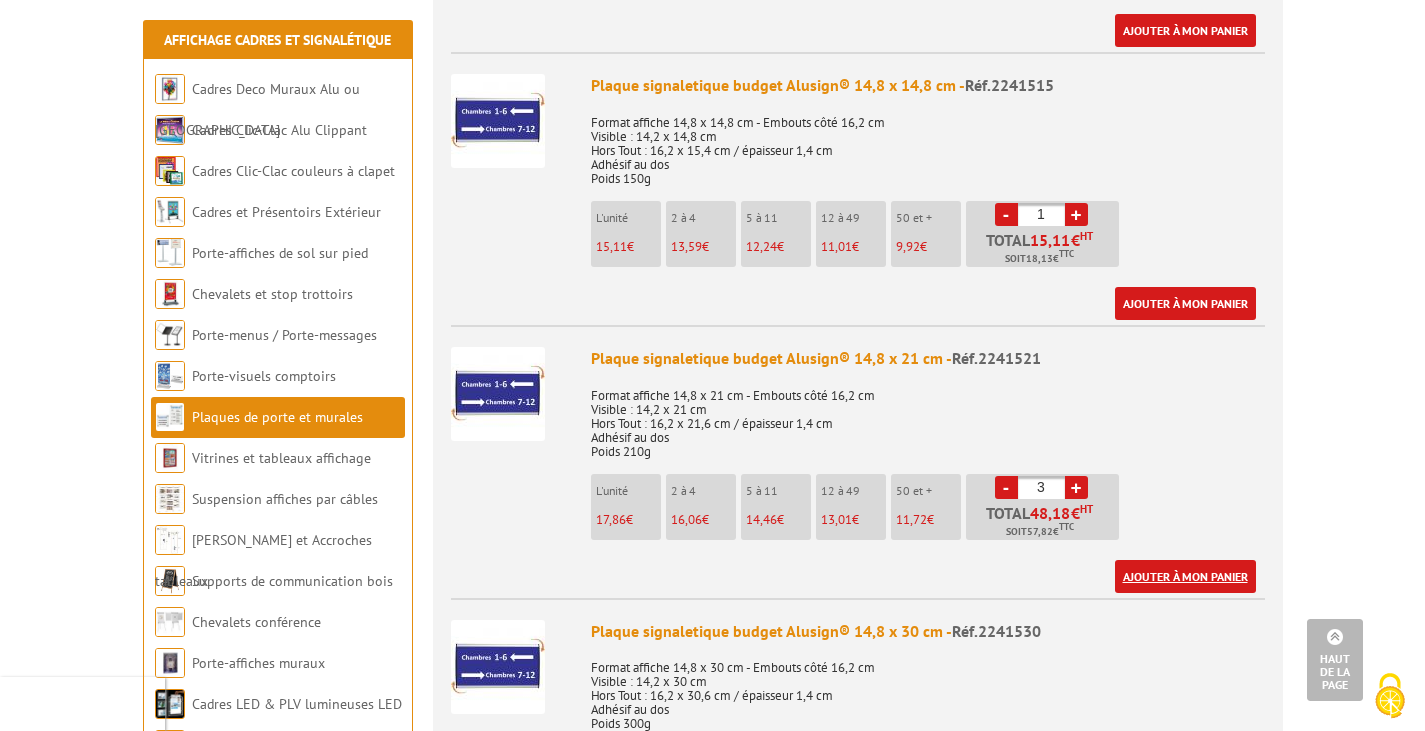 click on "Ajouter à mon panier" at bounding box center (1185, 576) 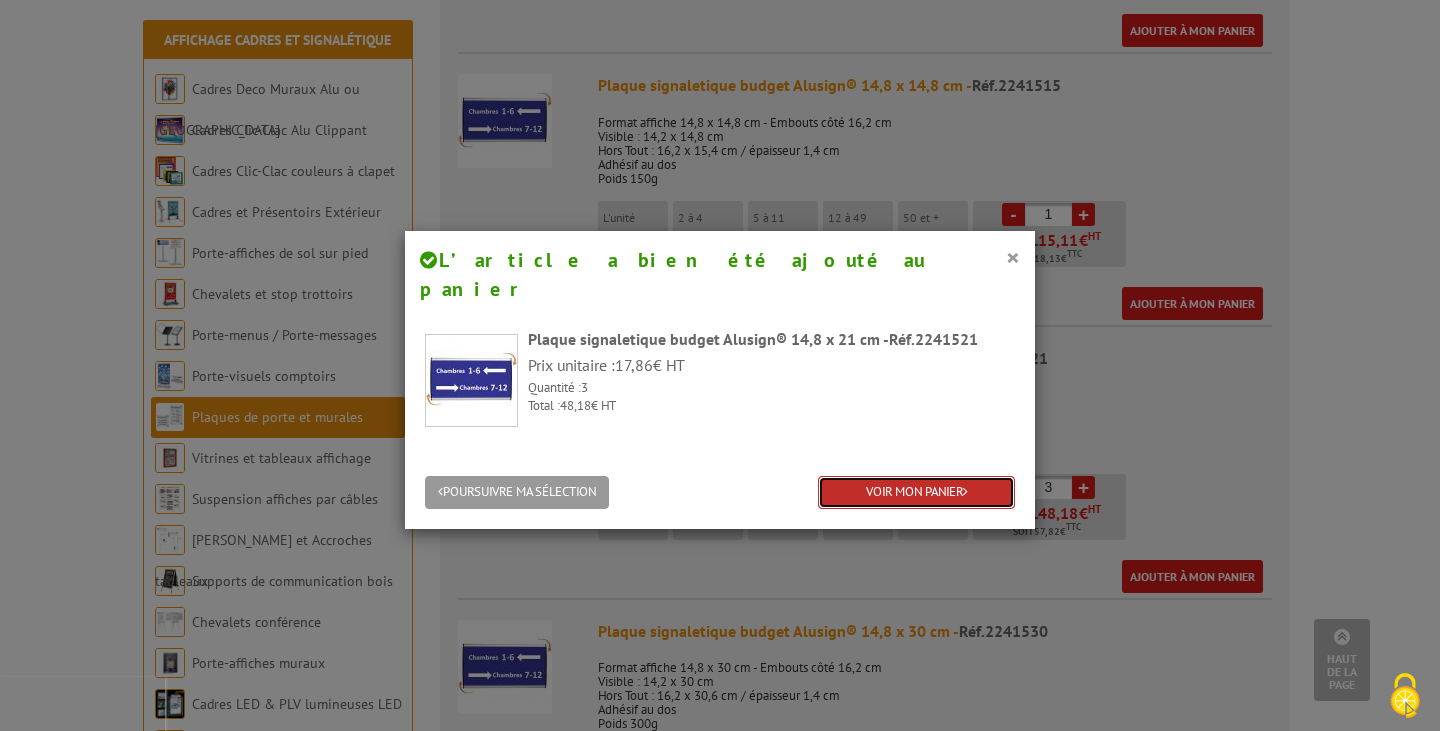 click on "VOIR MON PANIER" at bounding box center [916, 492] 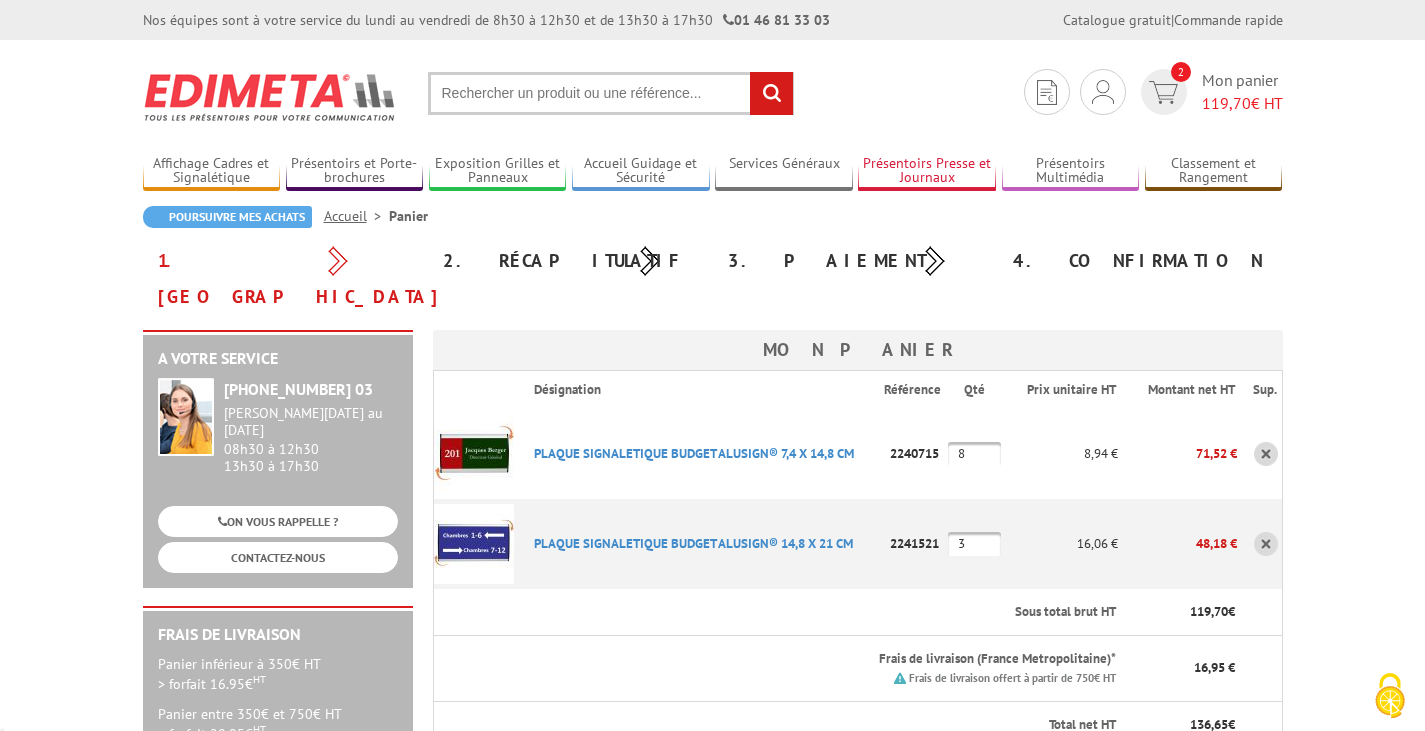 scroll, scrollTop: 0, scrollLeft: 0, axis: both 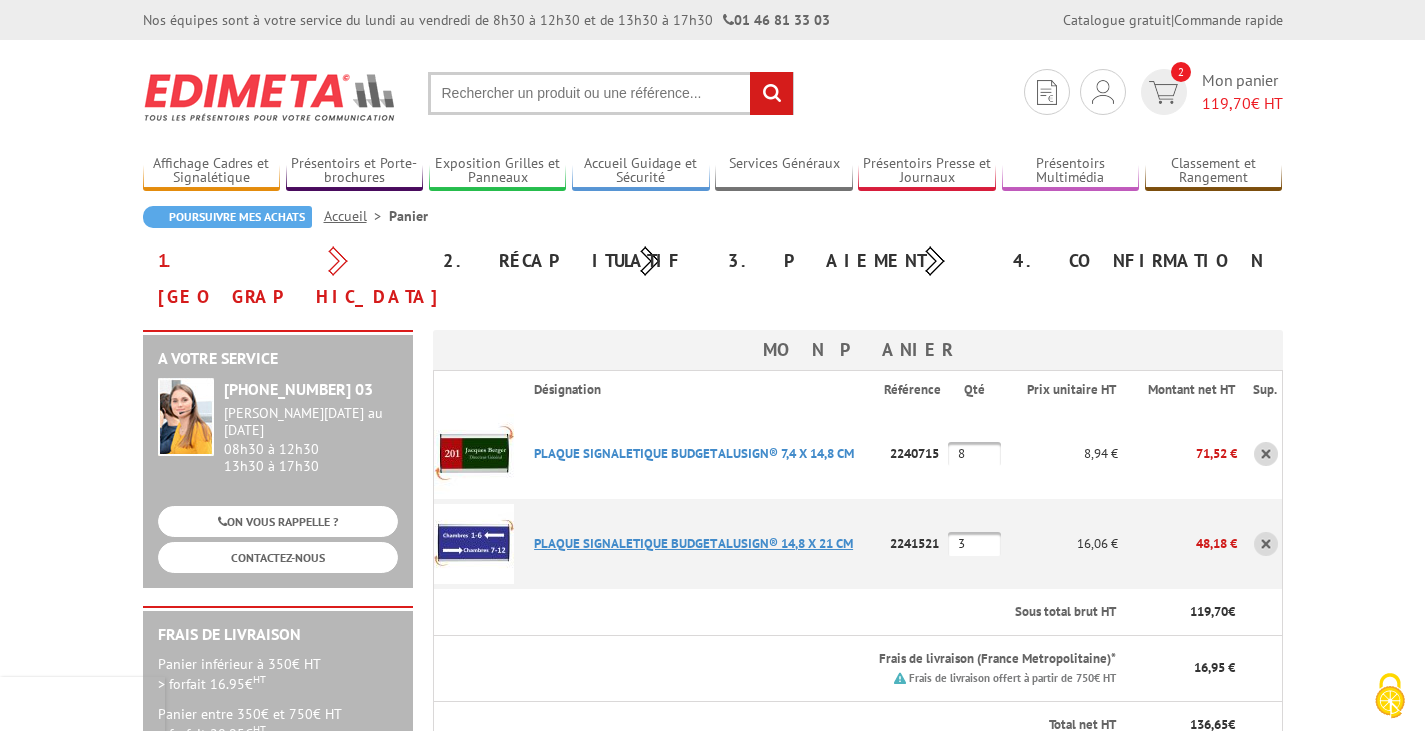 click on "PLAQUE SIGNALETIQUE BUDGET ALUSIGN® 14,8 X 21 CM" at bounding box center [693, 543] 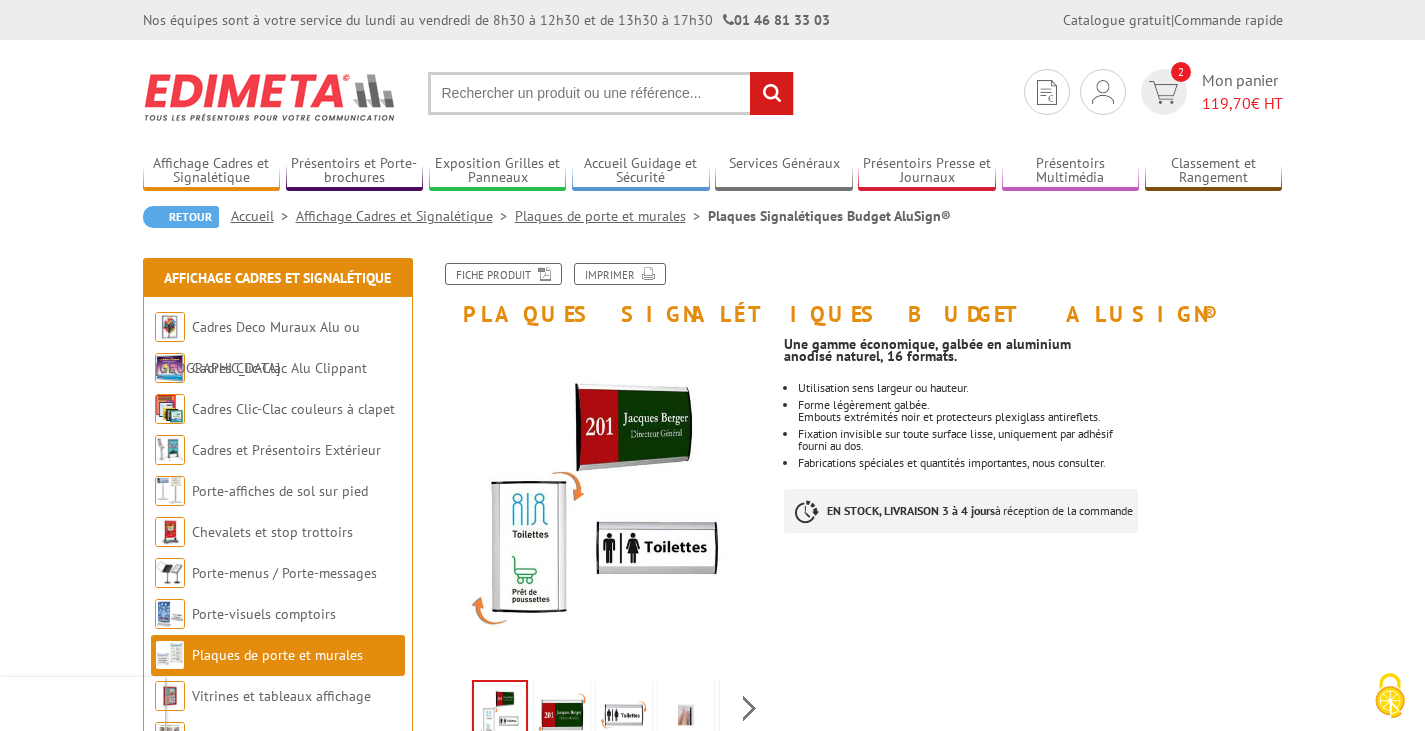 scroll, scrollTop: 0, scrollLeft: 0, axis: both 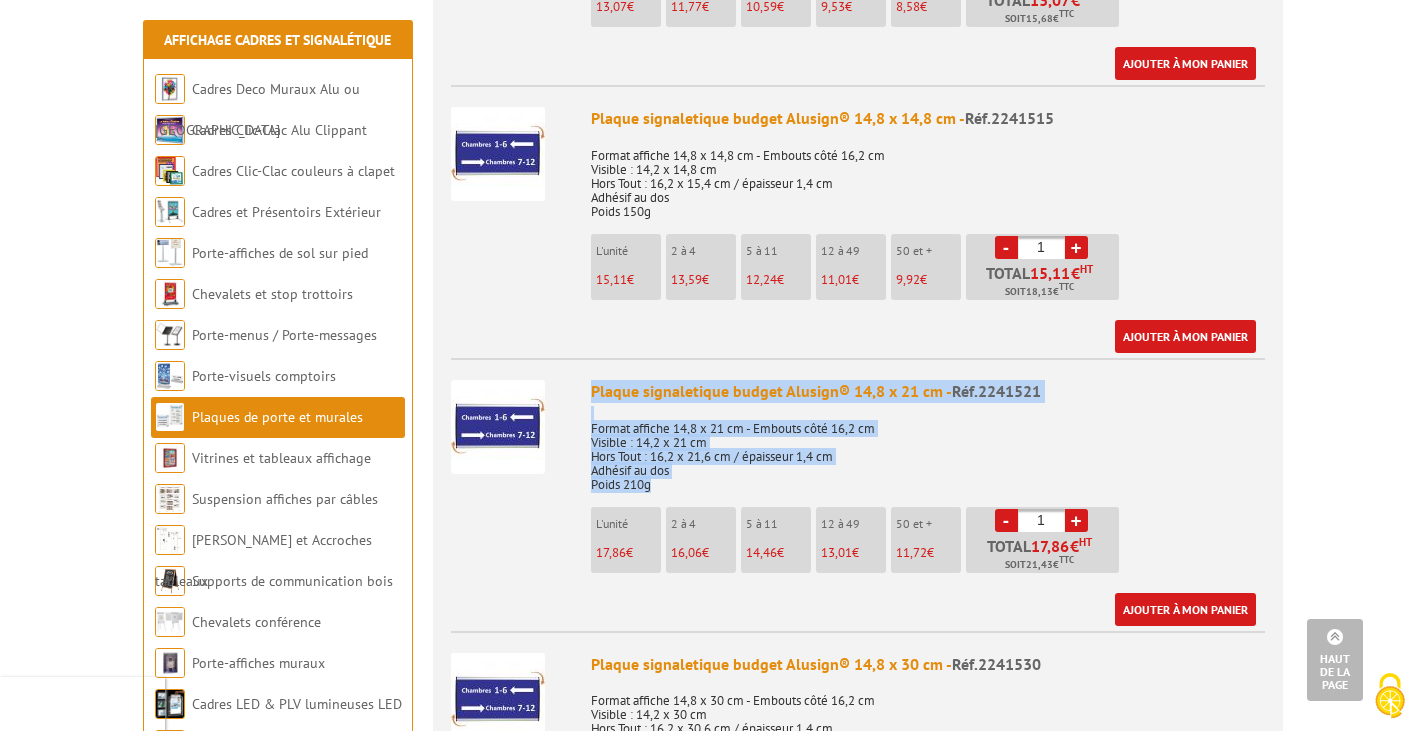 drag, startPoint x: 592, startPoint y: 392, endPoint x: 658, endPoint y: 491, distance: 118.98319 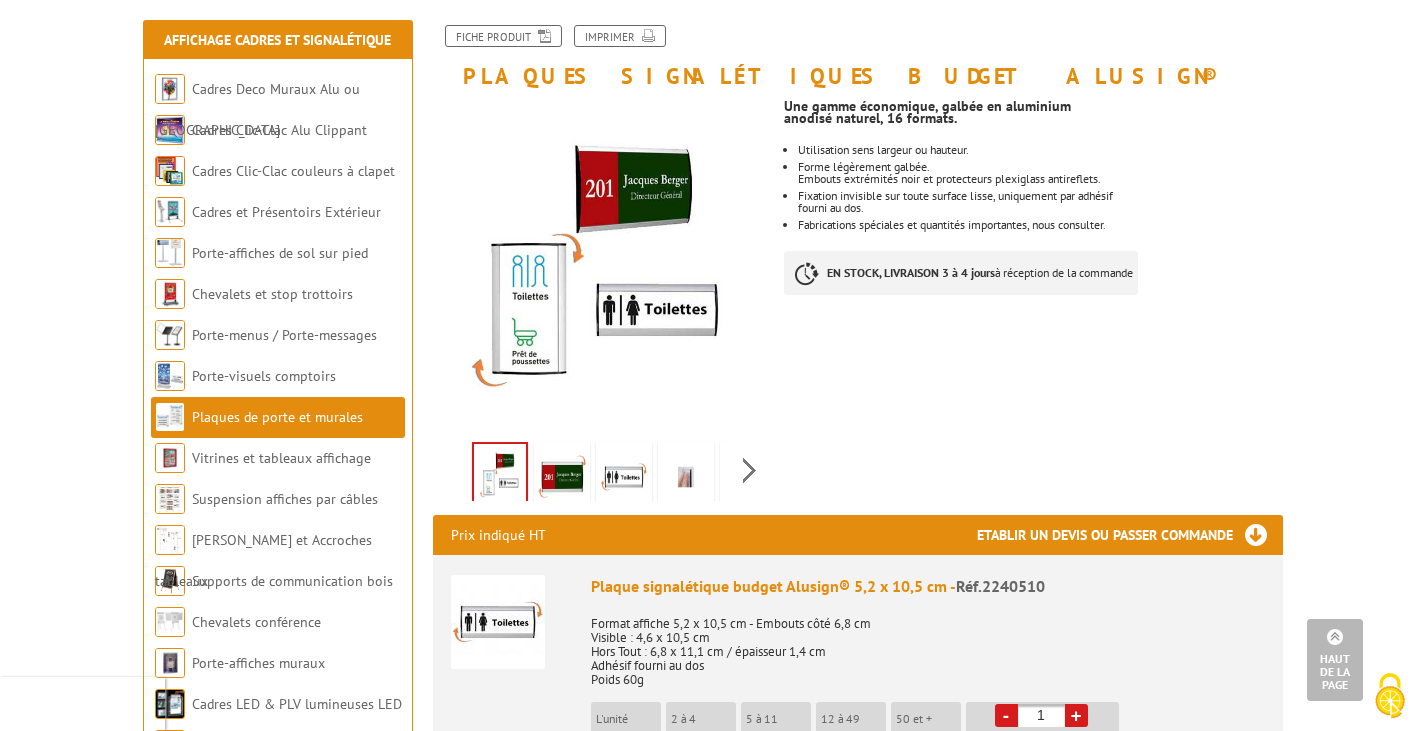 scroll, scrollTop: 0, scrollLeft: 0, axis: both 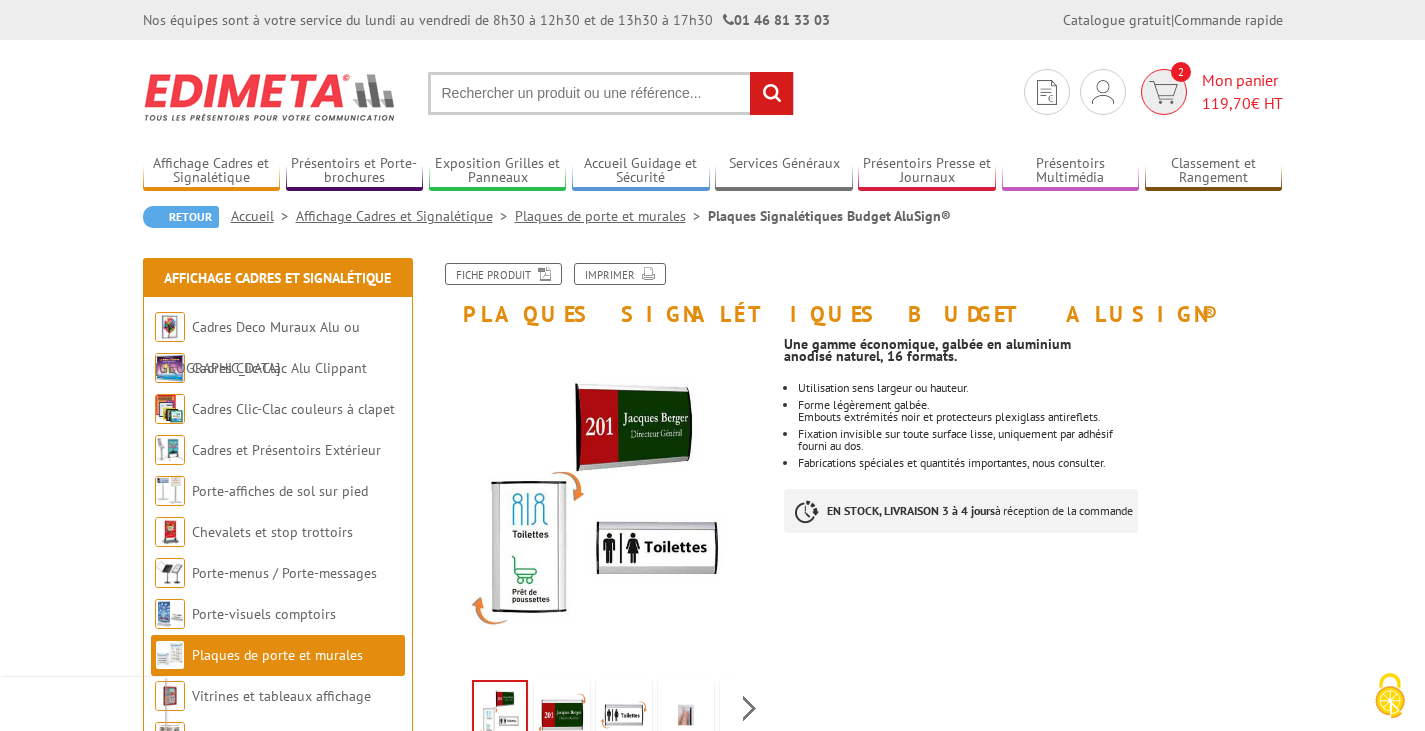 click on "119,70" at bounding box center [1226, 103] 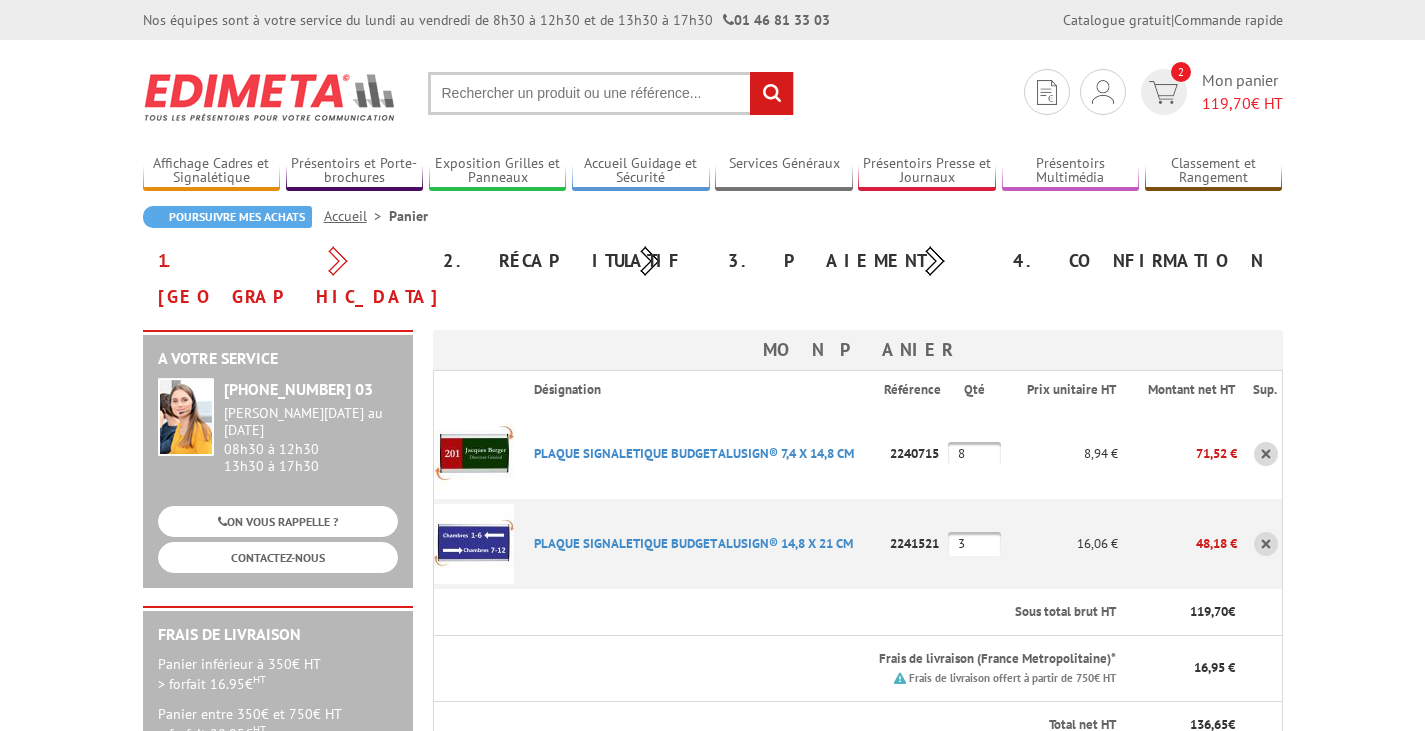 scroll, scrollTop: 0, scrollLeft: 0, axis: both 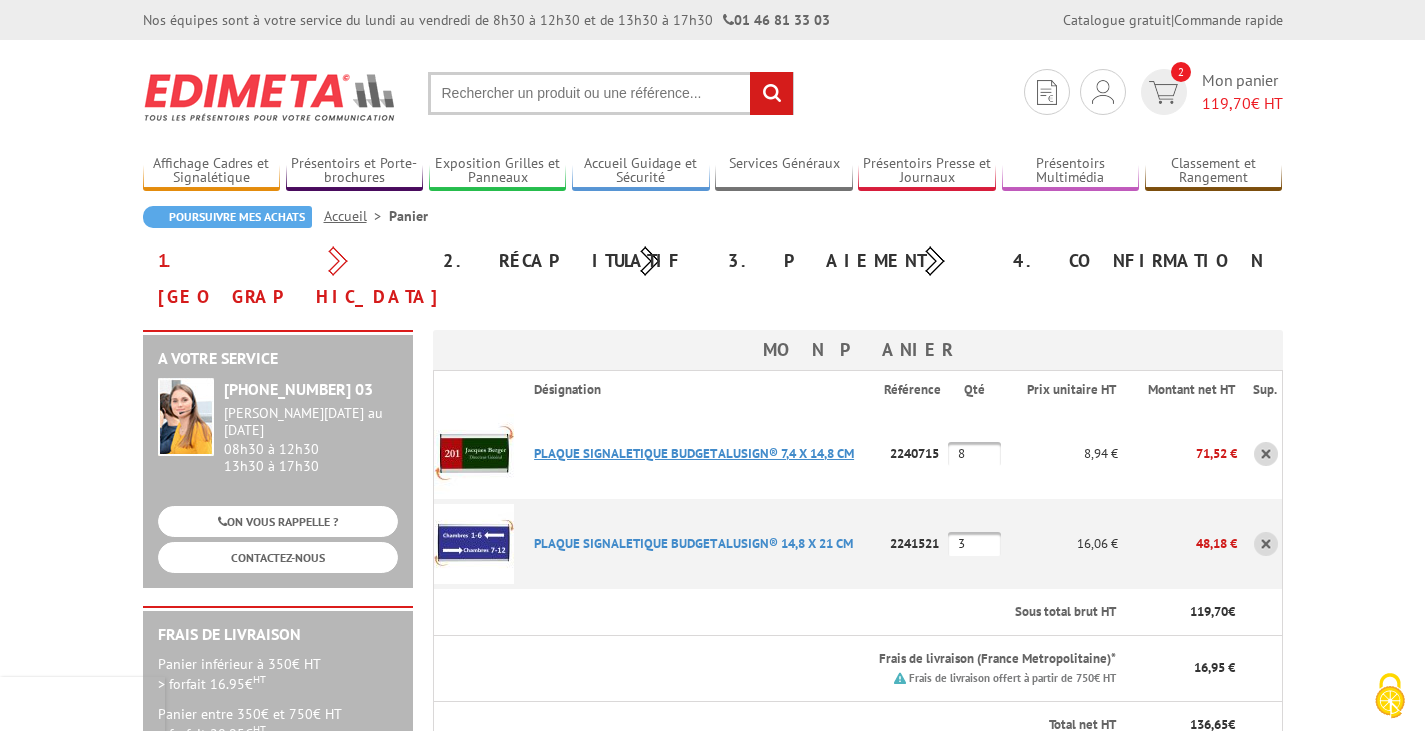 click on "PLAQUE SIGNALETIQUE BUDGET ALUSIGN® 7,4 X 14,8 CM" at bounding box center [694, 453] 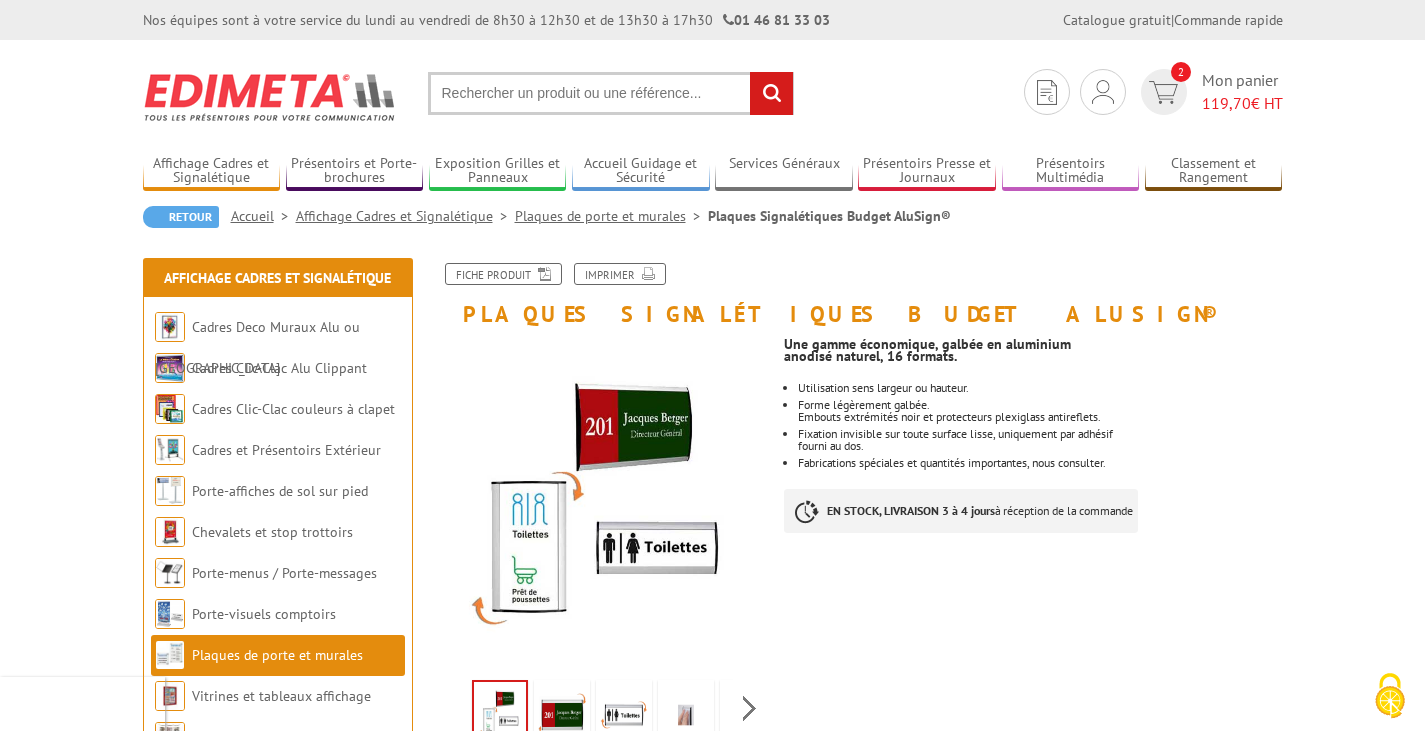 scroll, scrollTop: 0, scrollLeft: 0, axis: both 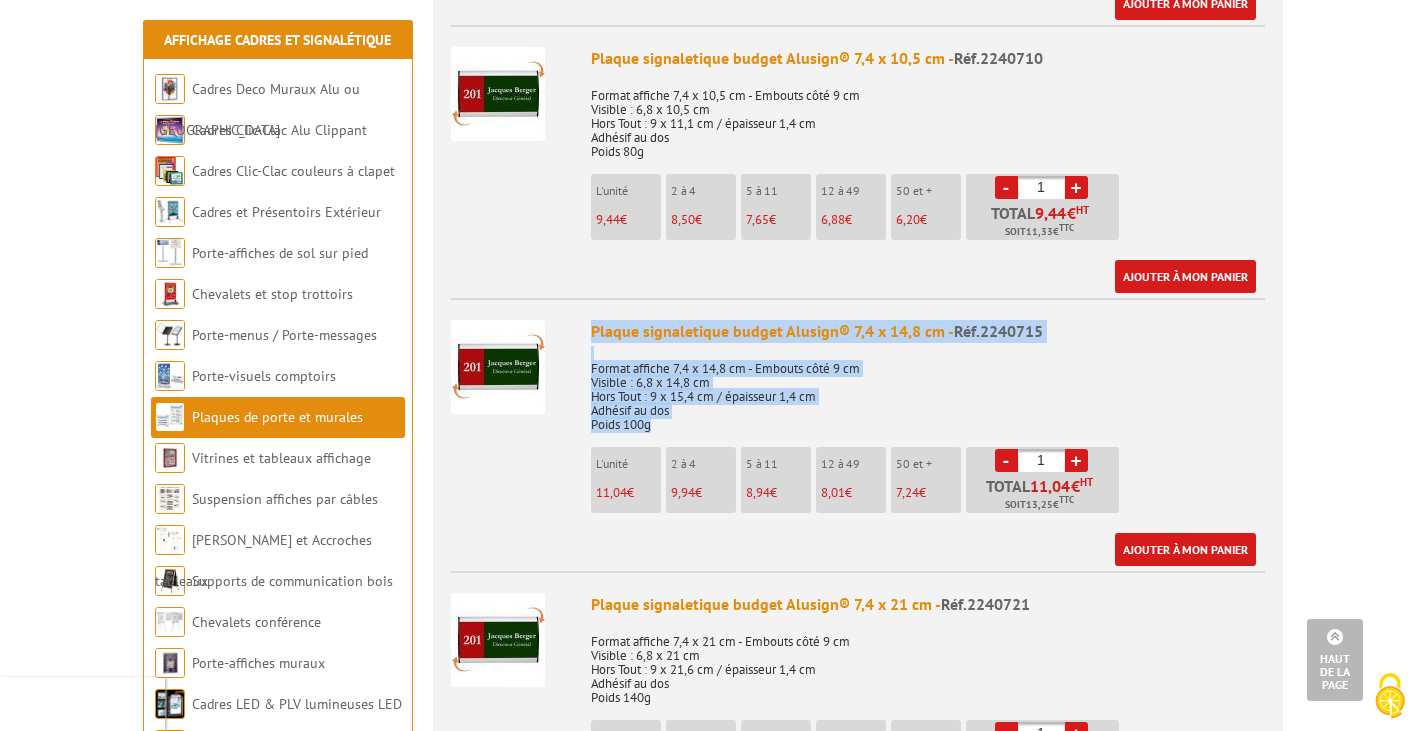 drag, startPoint x: 591, startPoint y: 325, endPoint x: 657, endPoint y: 422, distance: 117.32433 